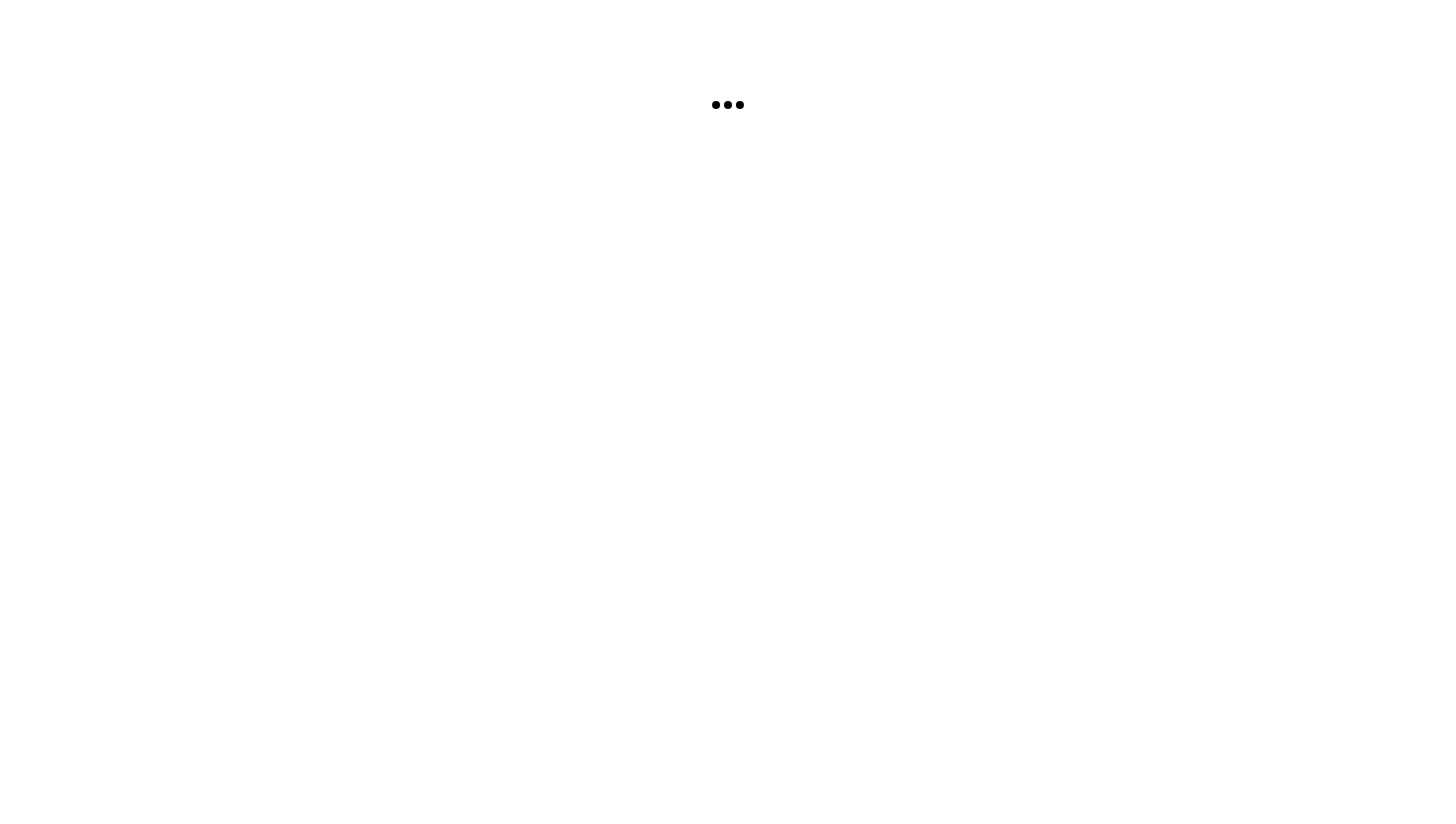 scroll, scrollTop: 0, scrollLeft: 0, axis: both 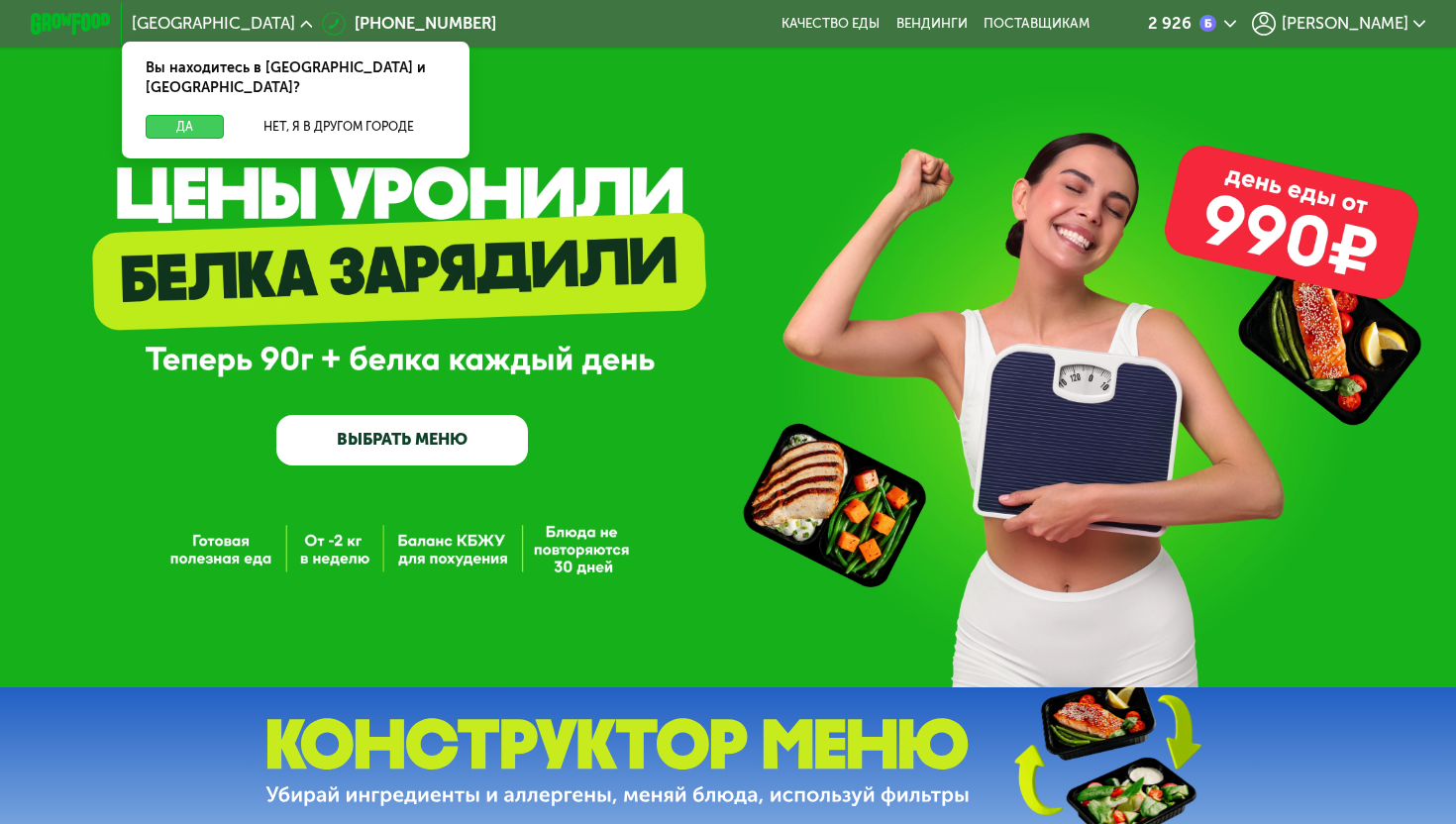click on "Да" at bounding box center [184, 127] 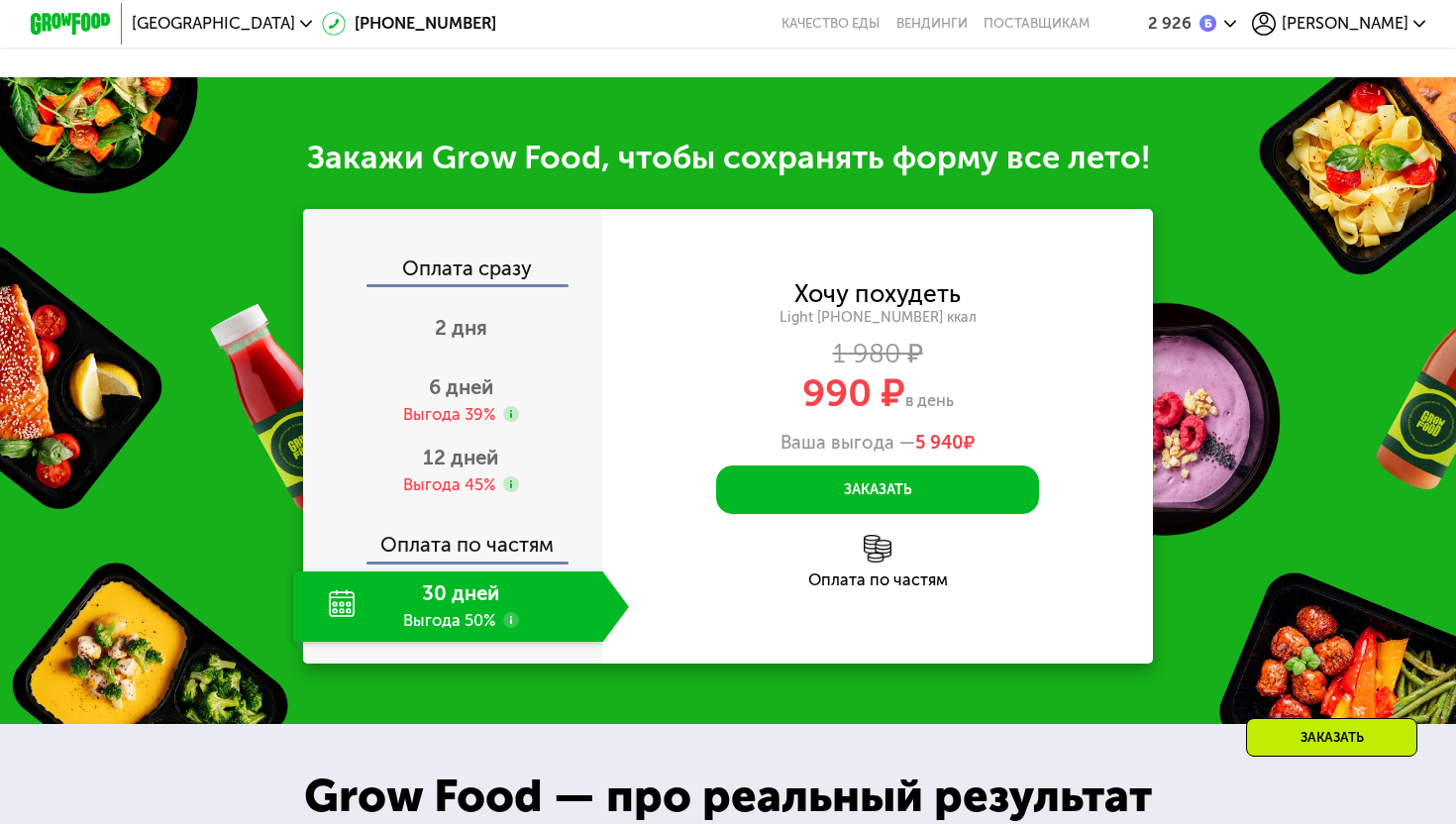 scroll, scrollTop: 1982, scrollLeft: 0, axis: vertical 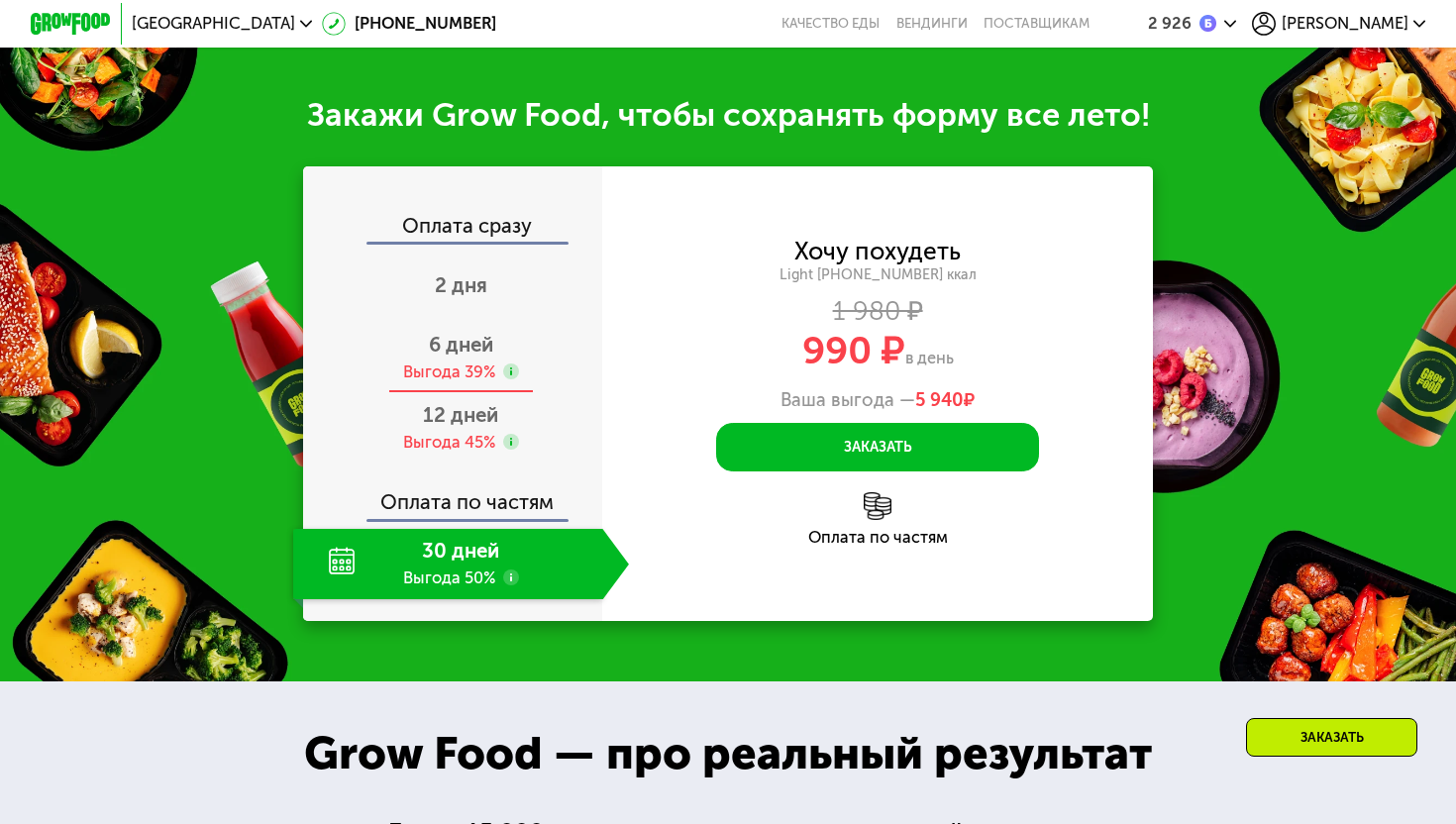 click on "Выгода 39%" at bounding box center (449, 372) 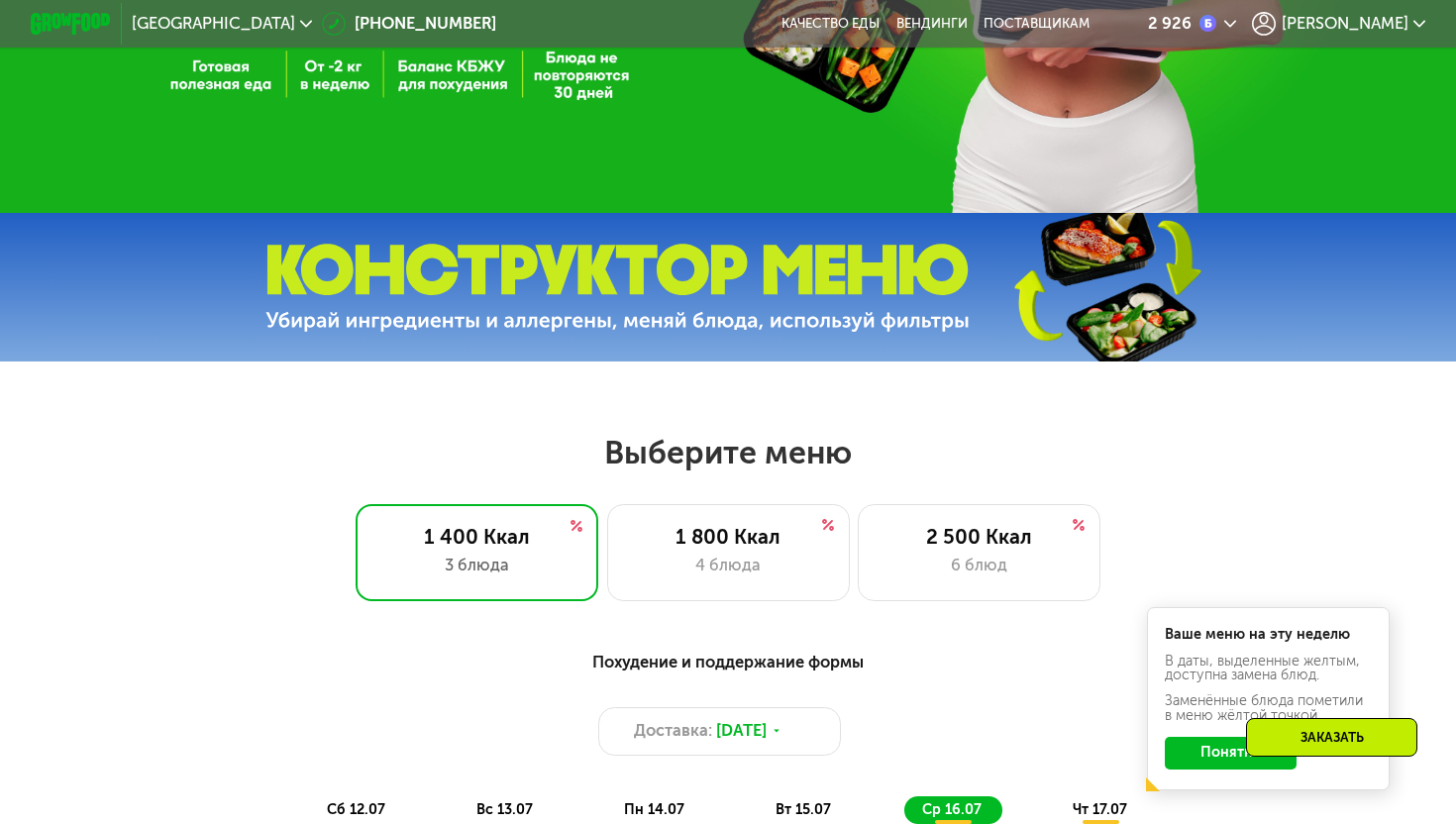 scroll, scrollTop: 464, scrollLeft: 0, axis: vertical 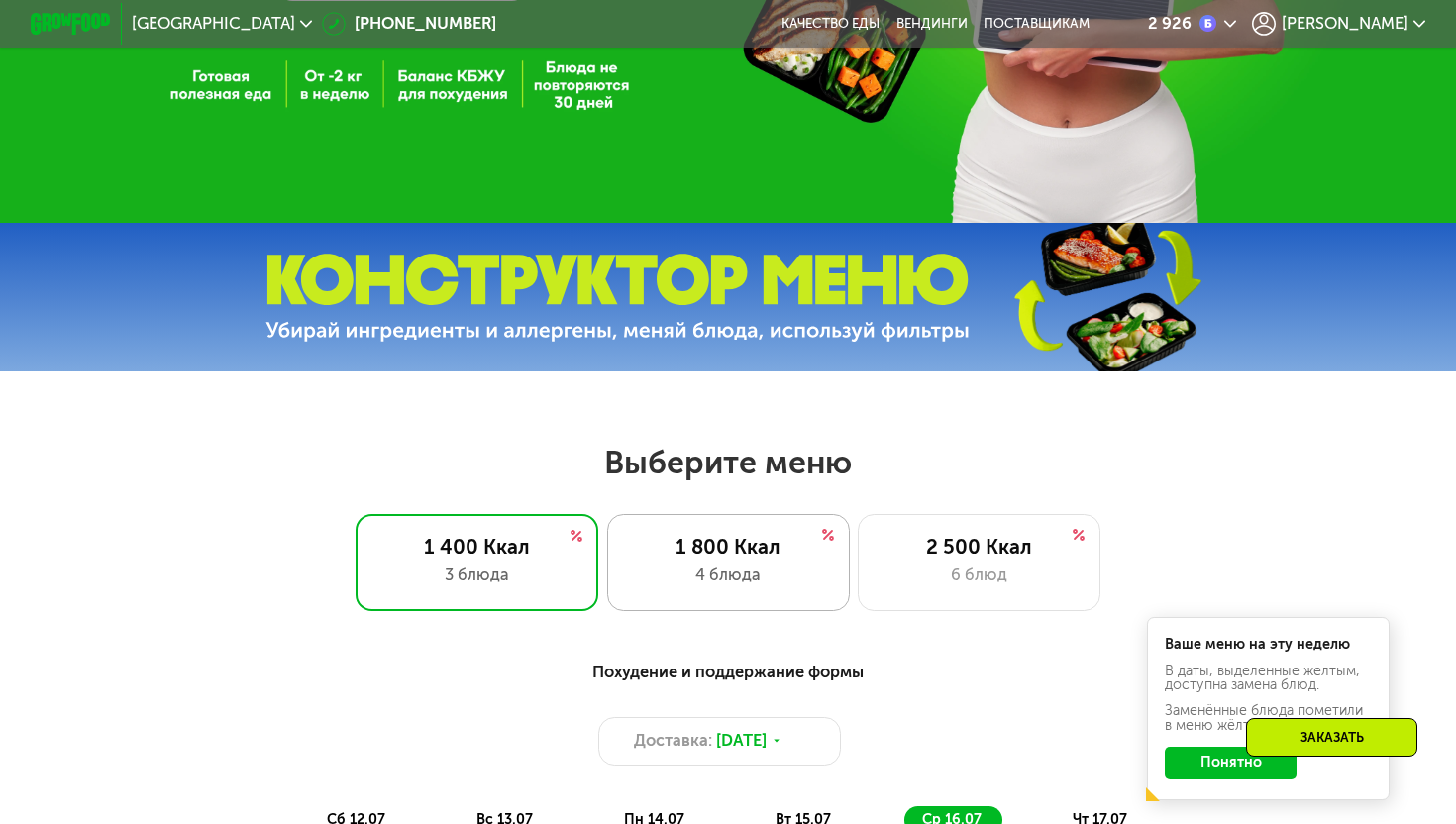 click on "1 800 Ккал" at bounding box center [728, 547] 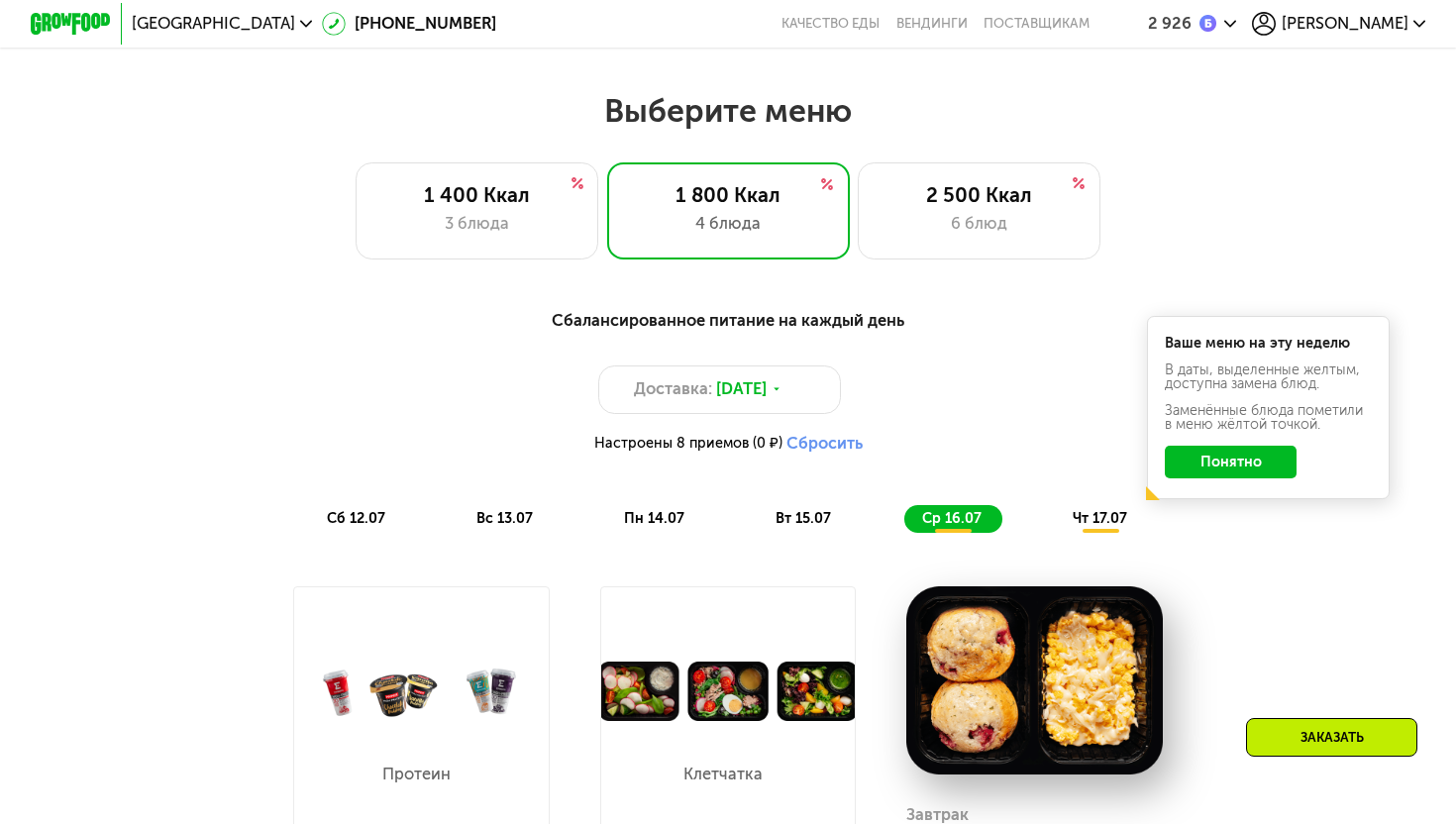 scroll, scrollTop: 814, scrollLeft: 0, axis: vertical 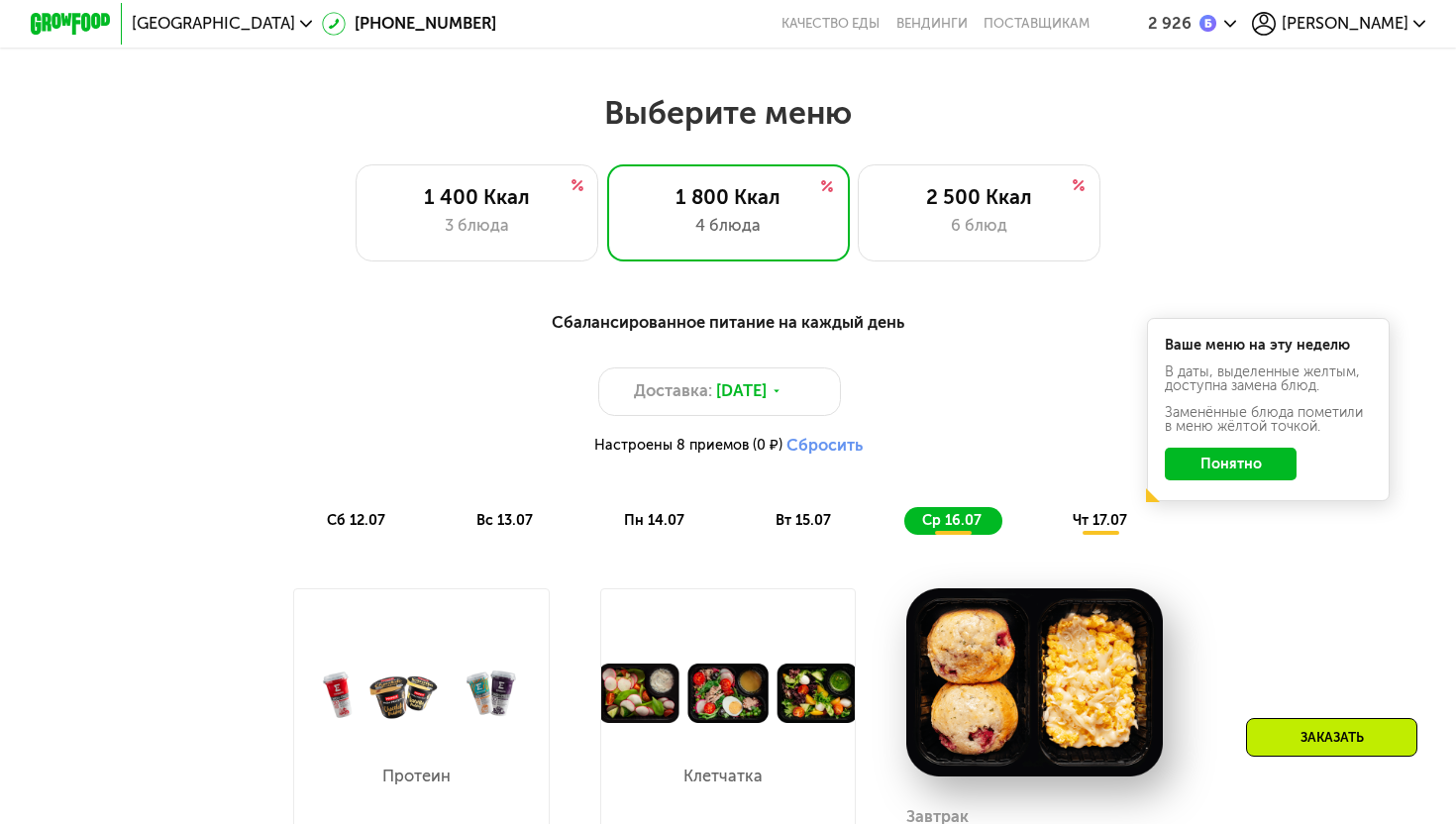 click on "Понятно" 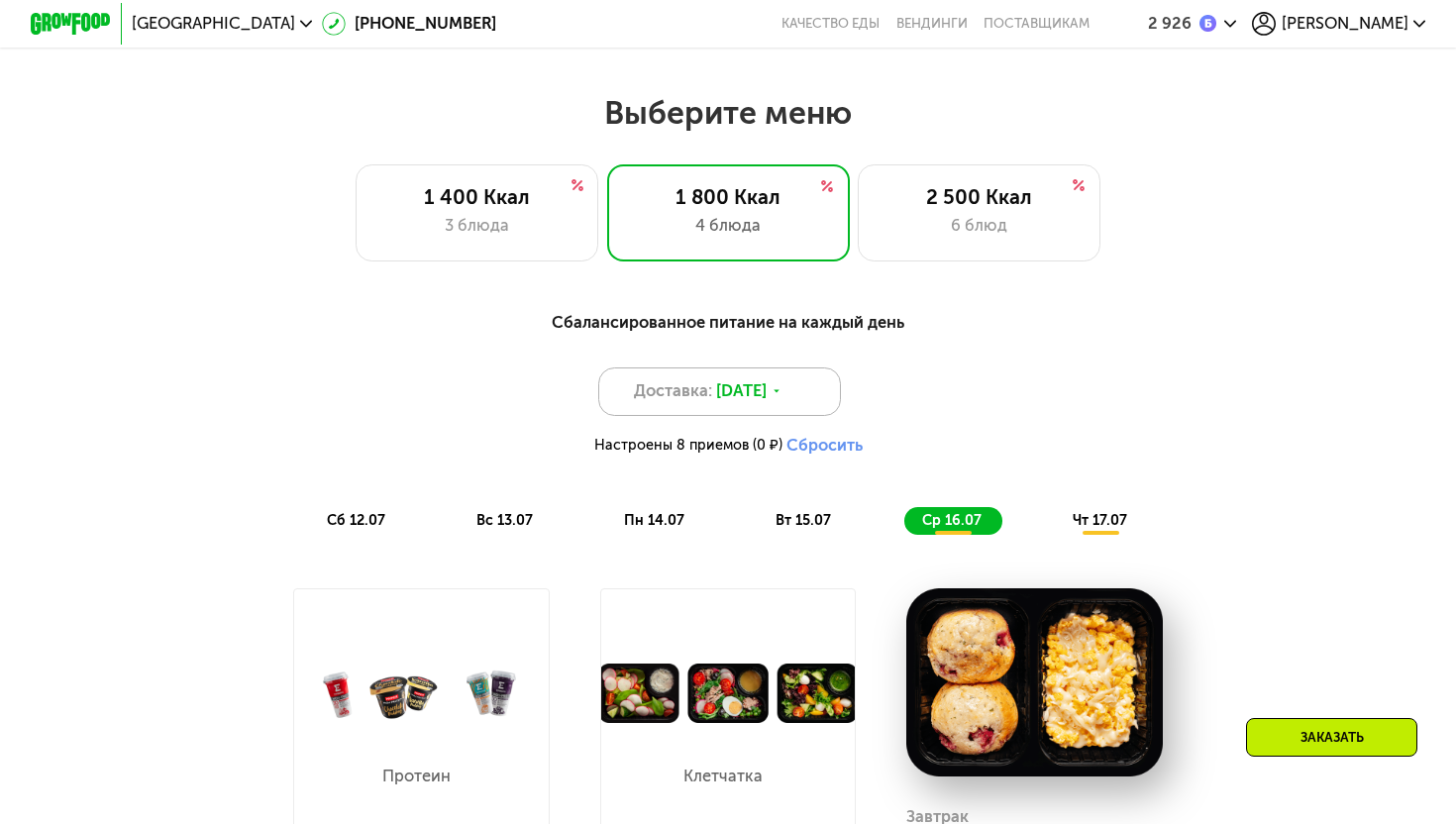 click on "11 июл, пт" at bounding box center (741, 391) 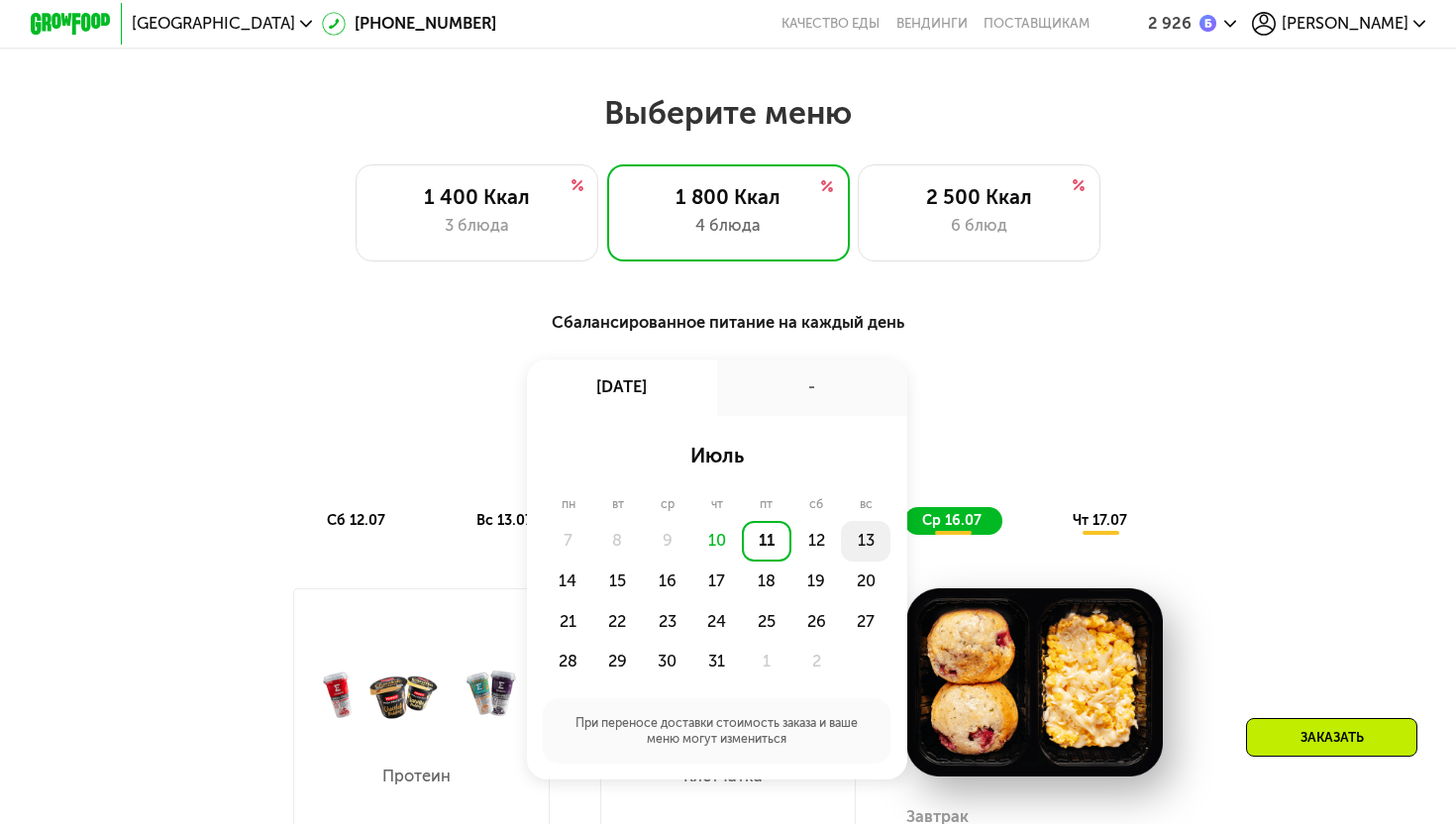 click on "13" 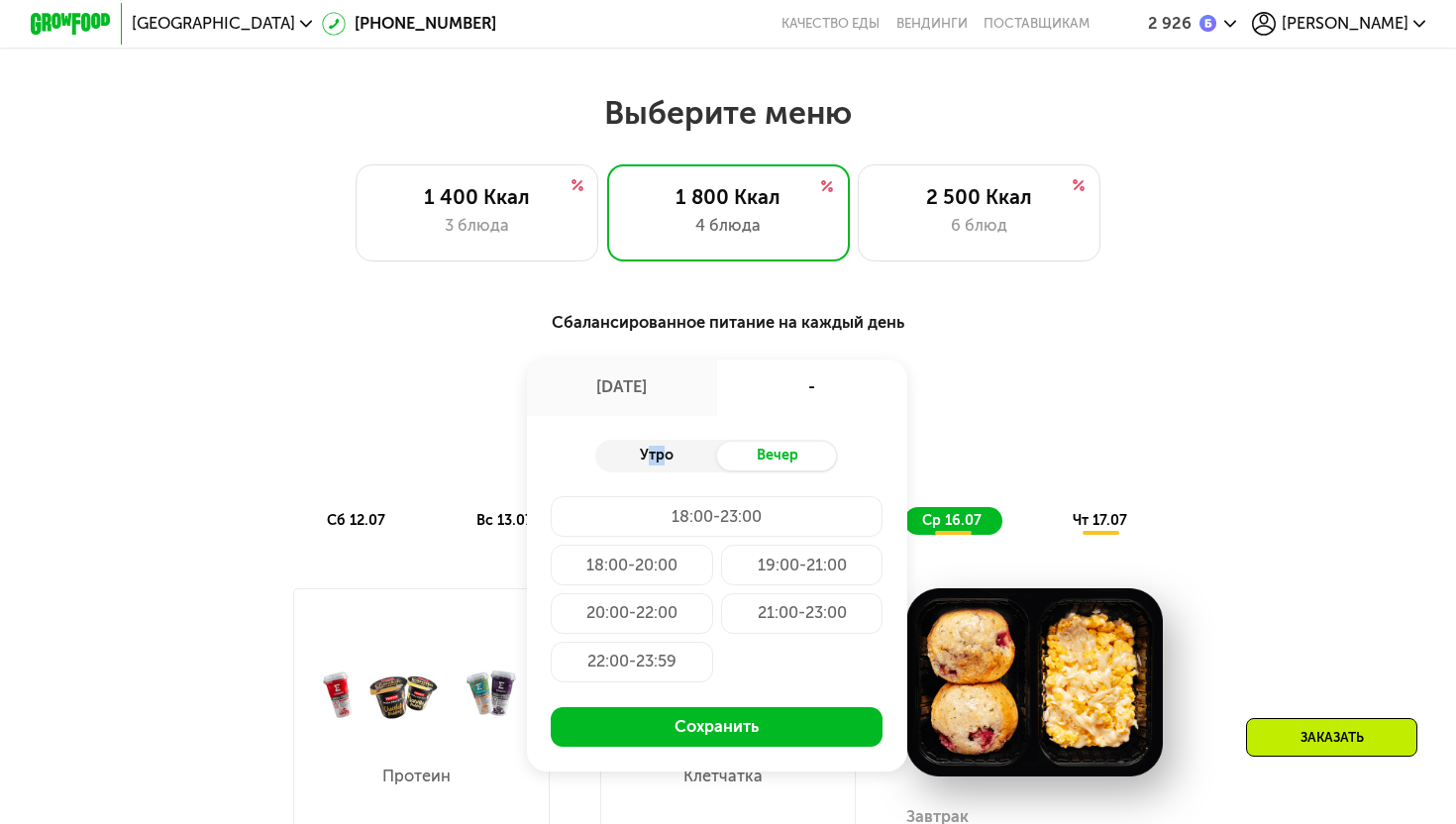 click on "Утро" at bounding box center (656, 456) 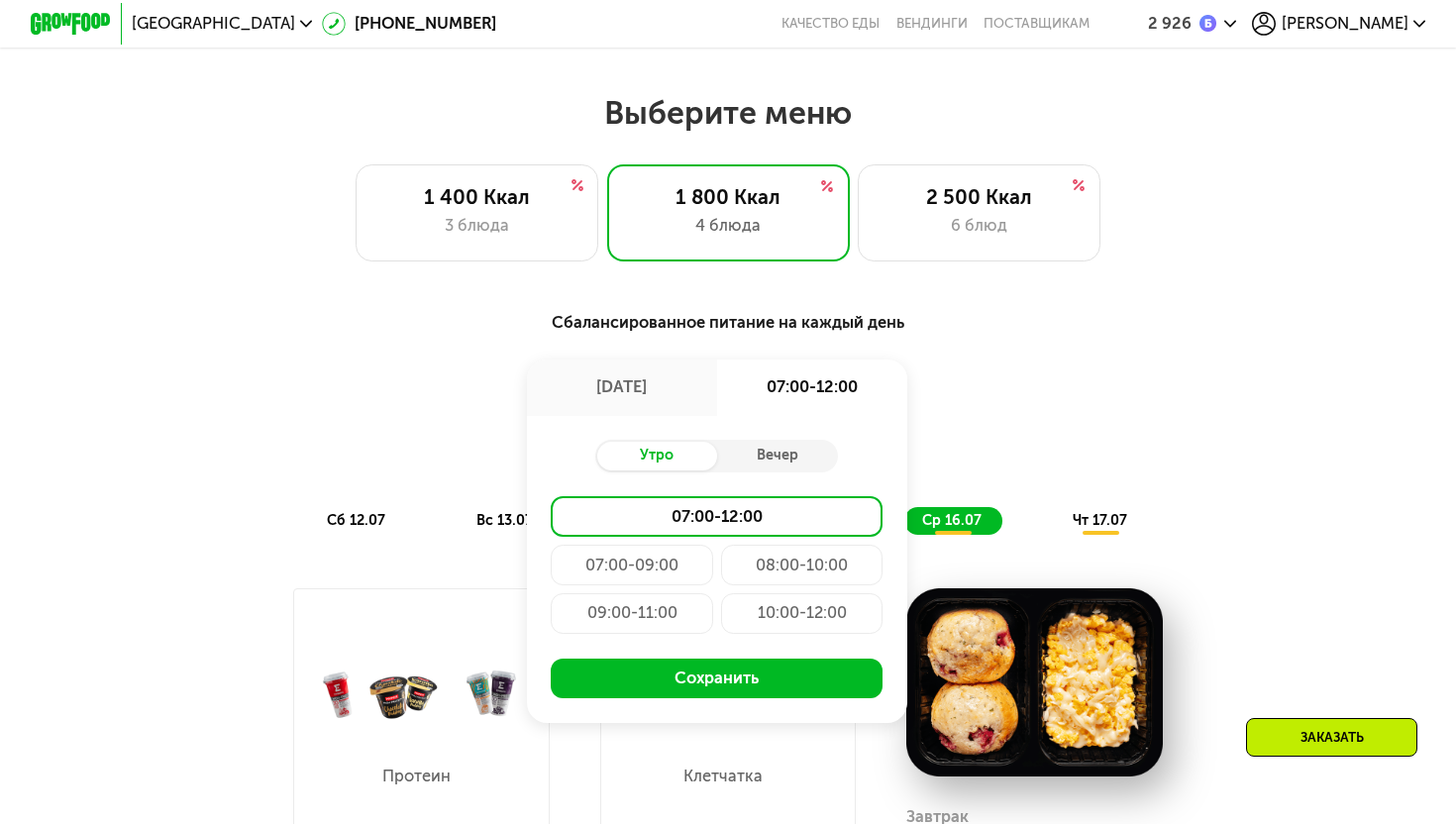 click on "08:00-10:00" 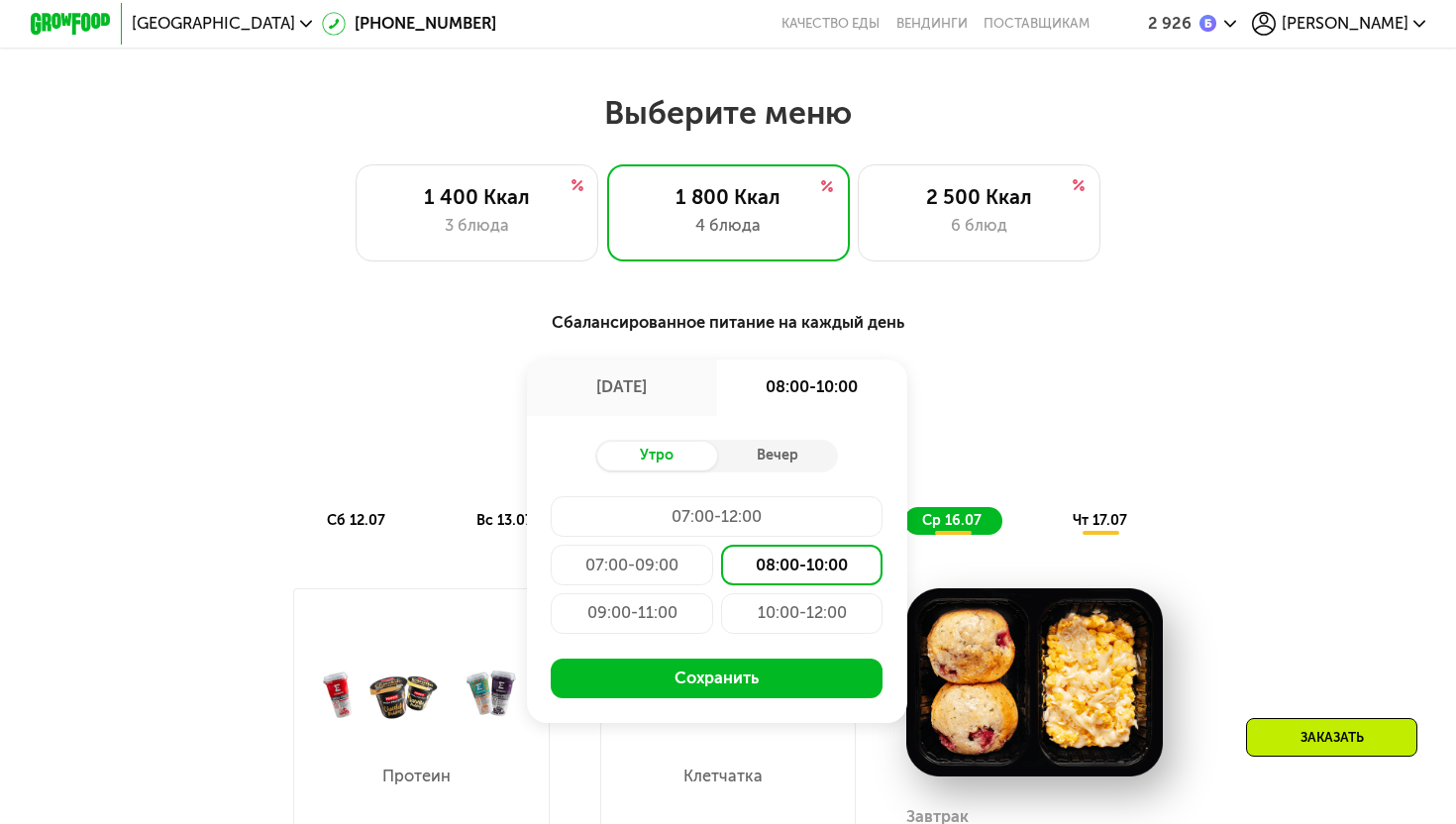 click on "Сбалансированное питание на каждый день" at bounding box center [728, 322] 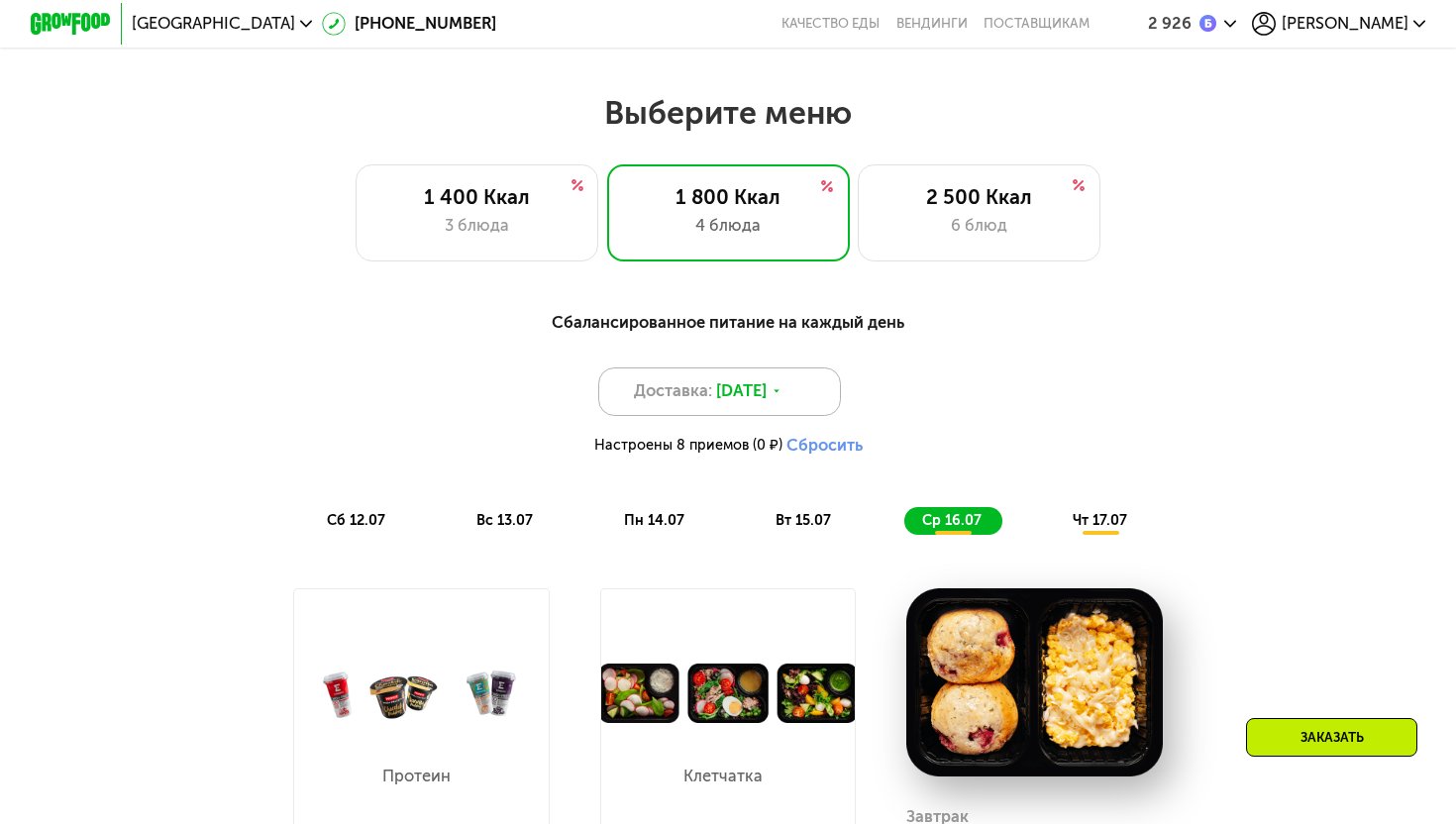 click on "11 июл, пт" at bounding box center [741, 391] 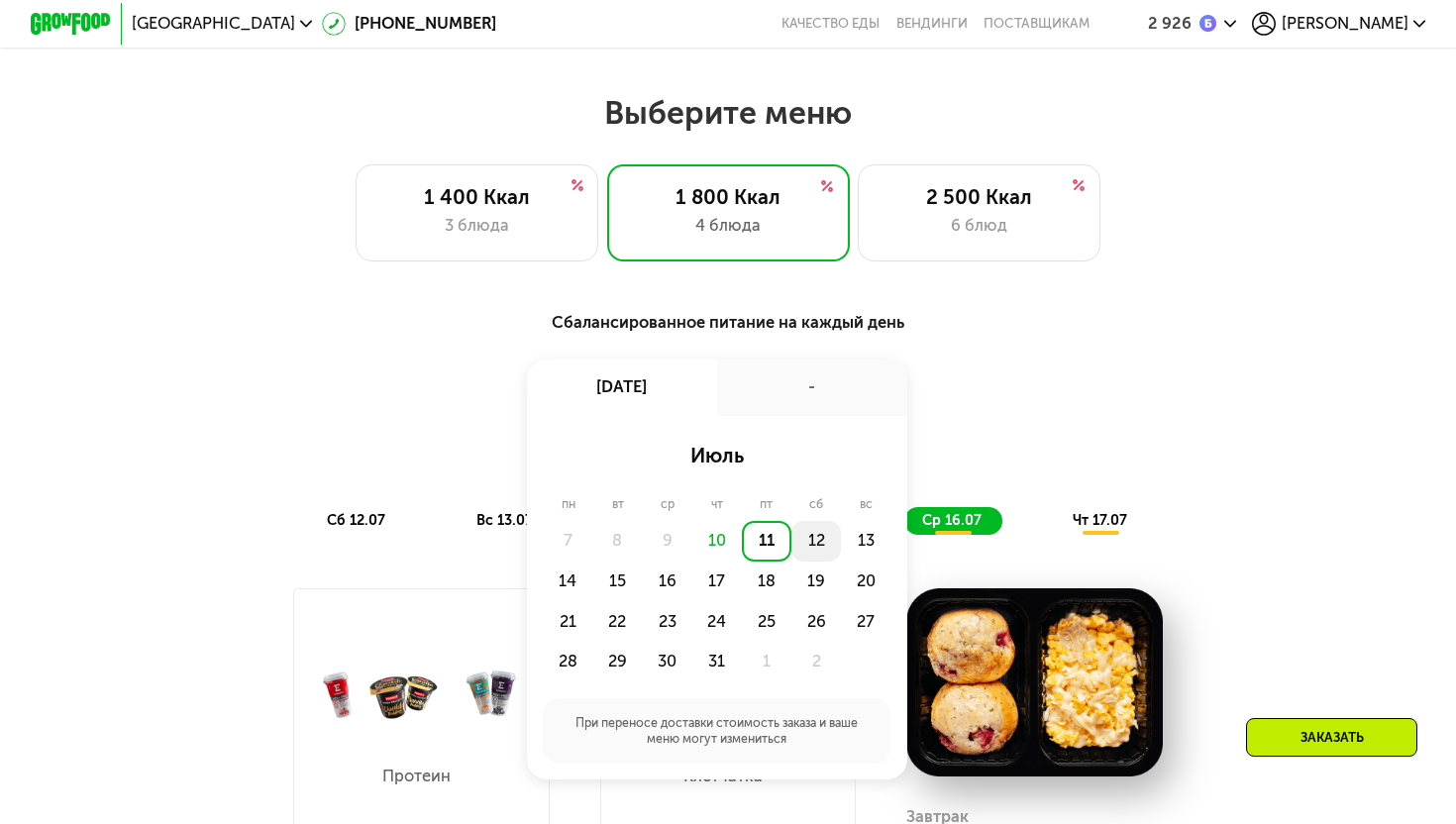 click on "12" 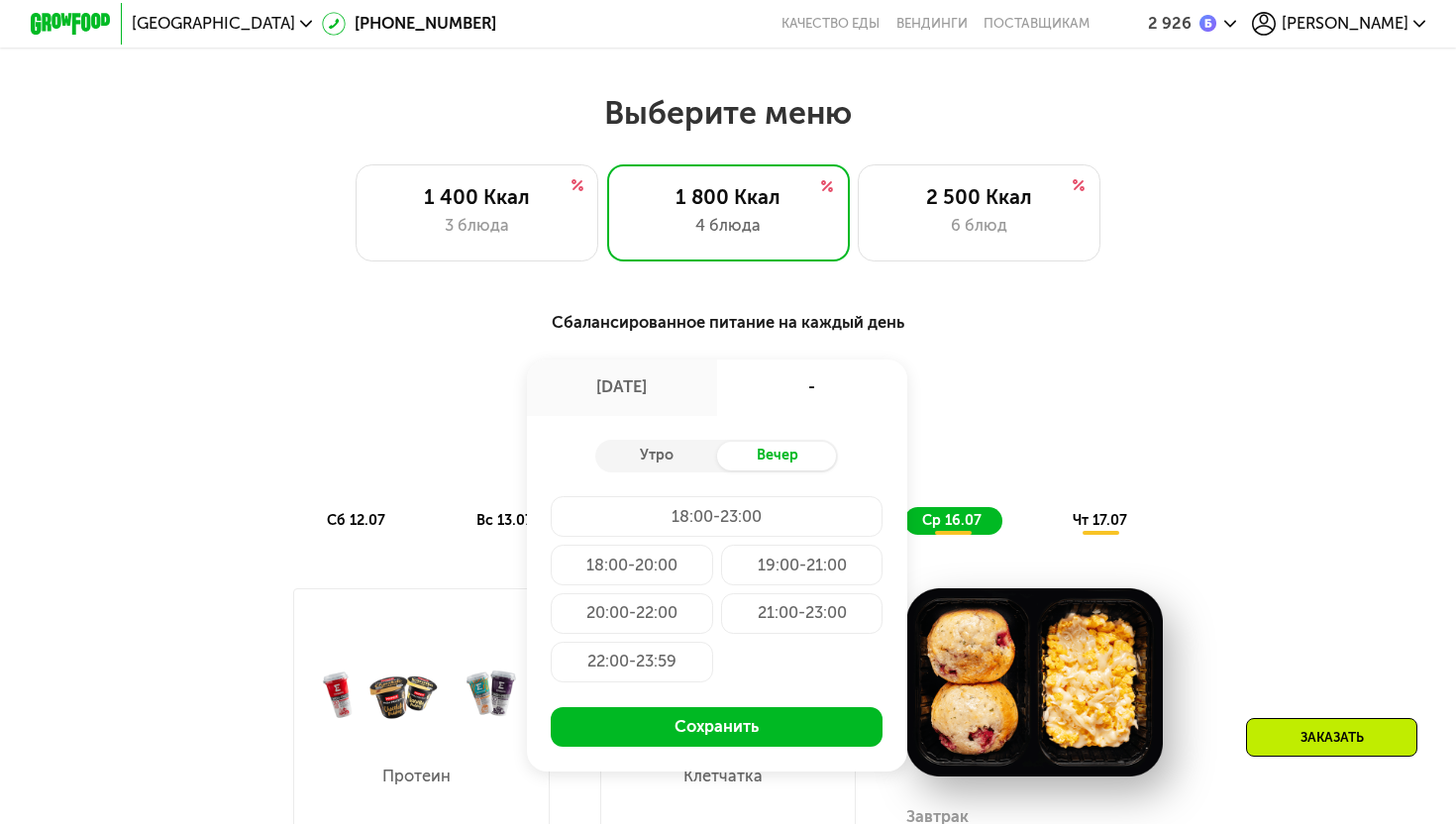 click on "18:00-20:00" 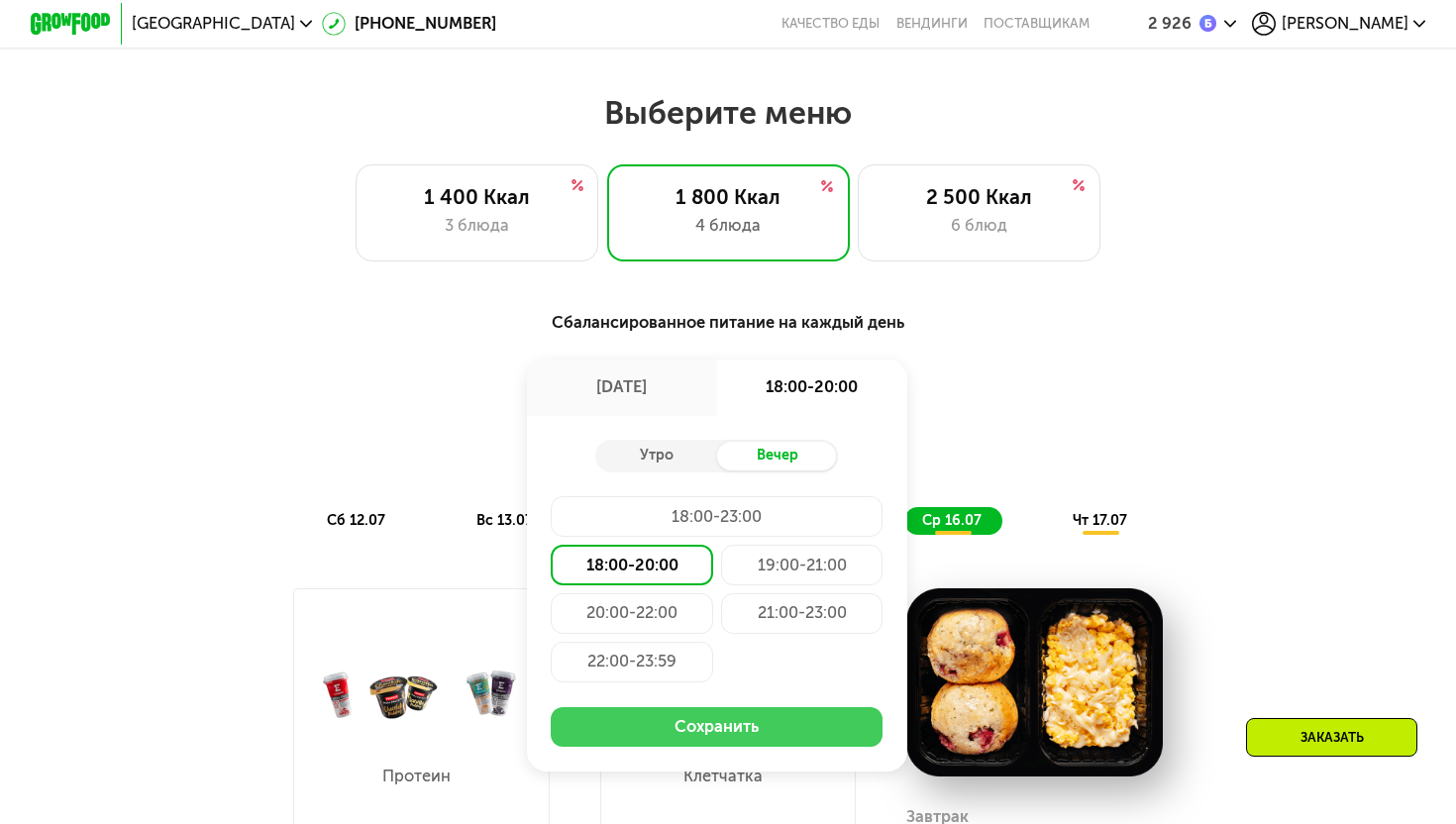 click on "Сохранить" at bounding box center [716, 727] 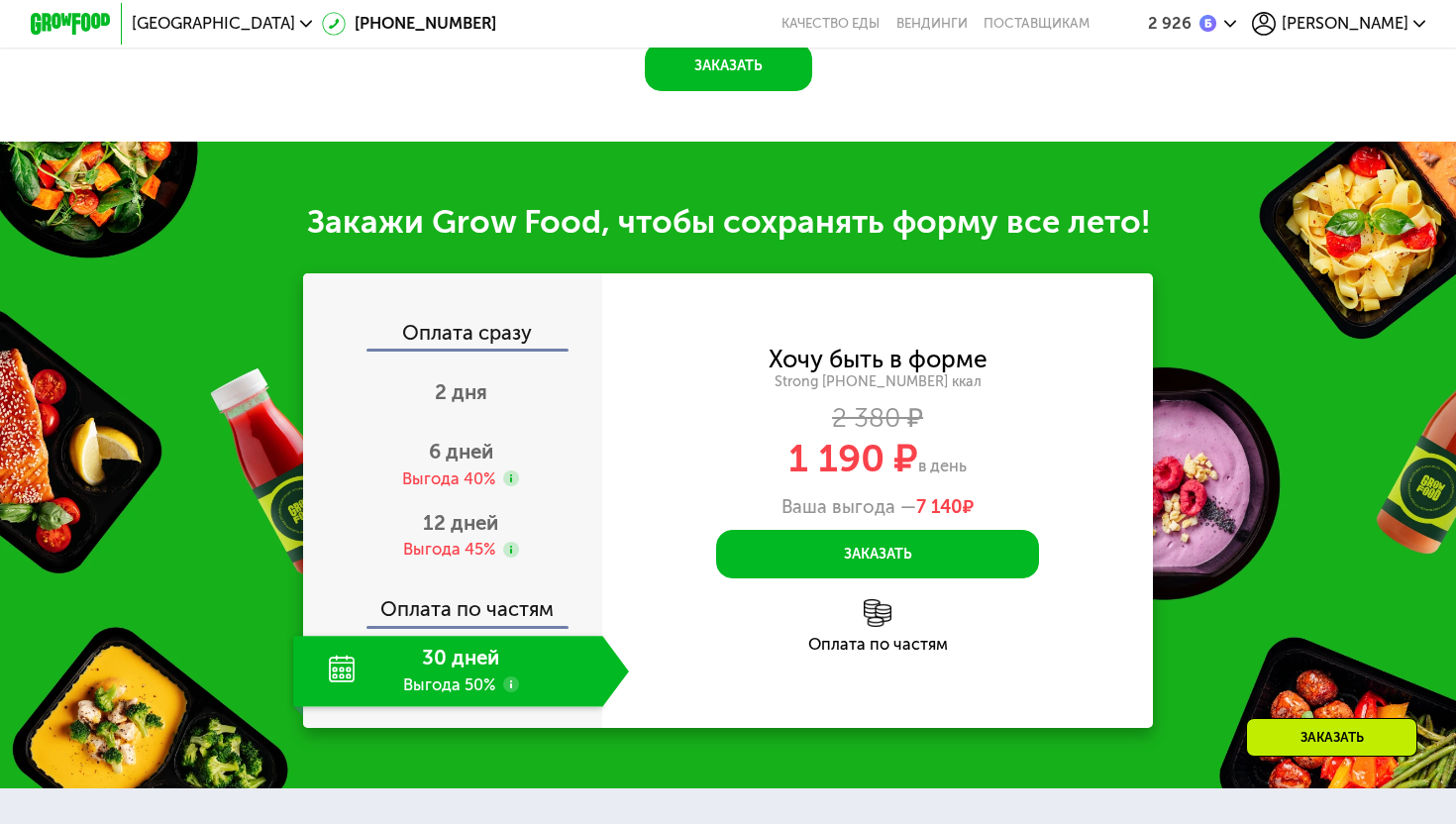 scroll, scrollTop: 2268, scrollLeft: 0, axis: vertical 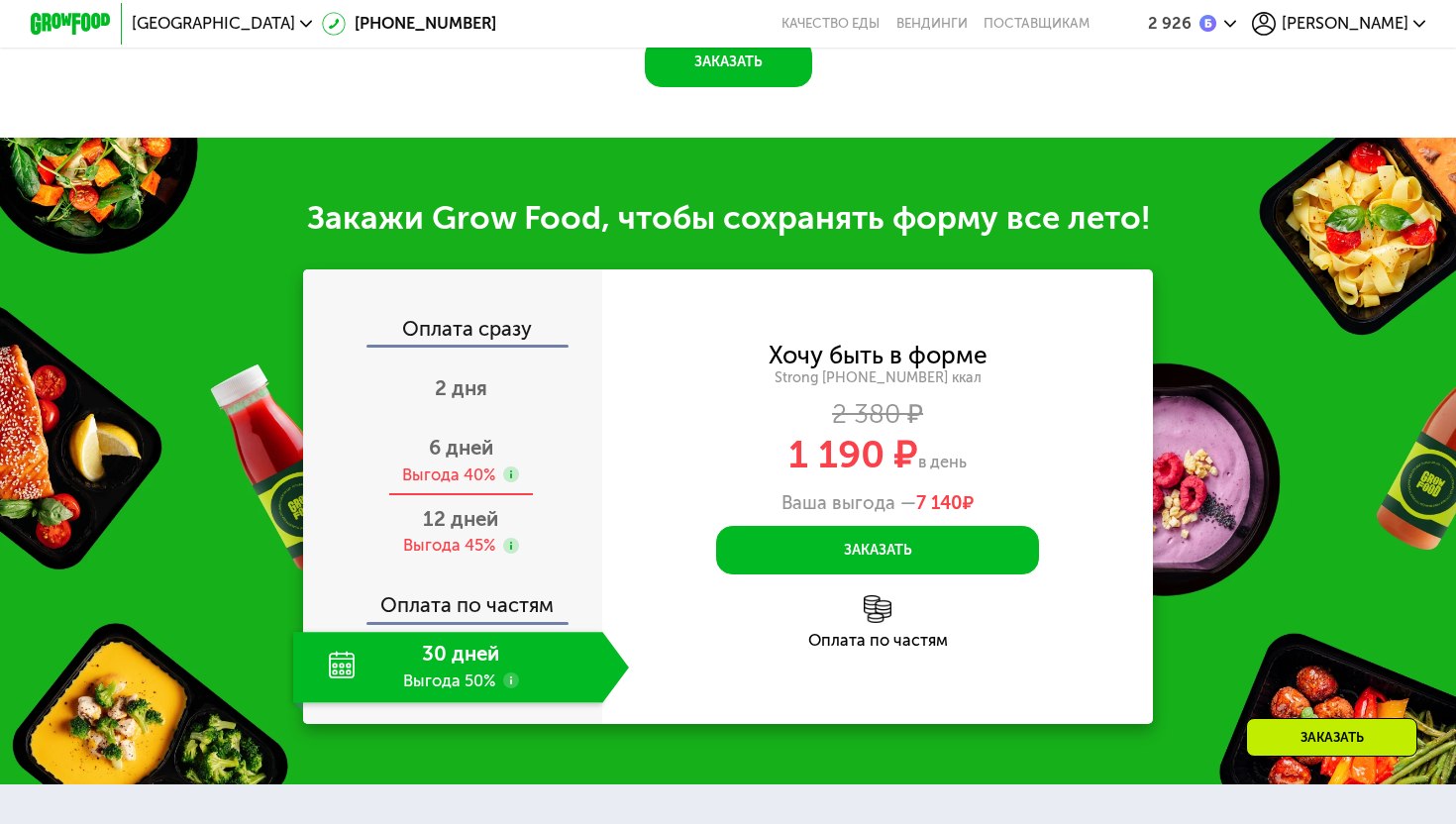 click on "6 дней Выгода 40%" at bounding box center (461, 461) 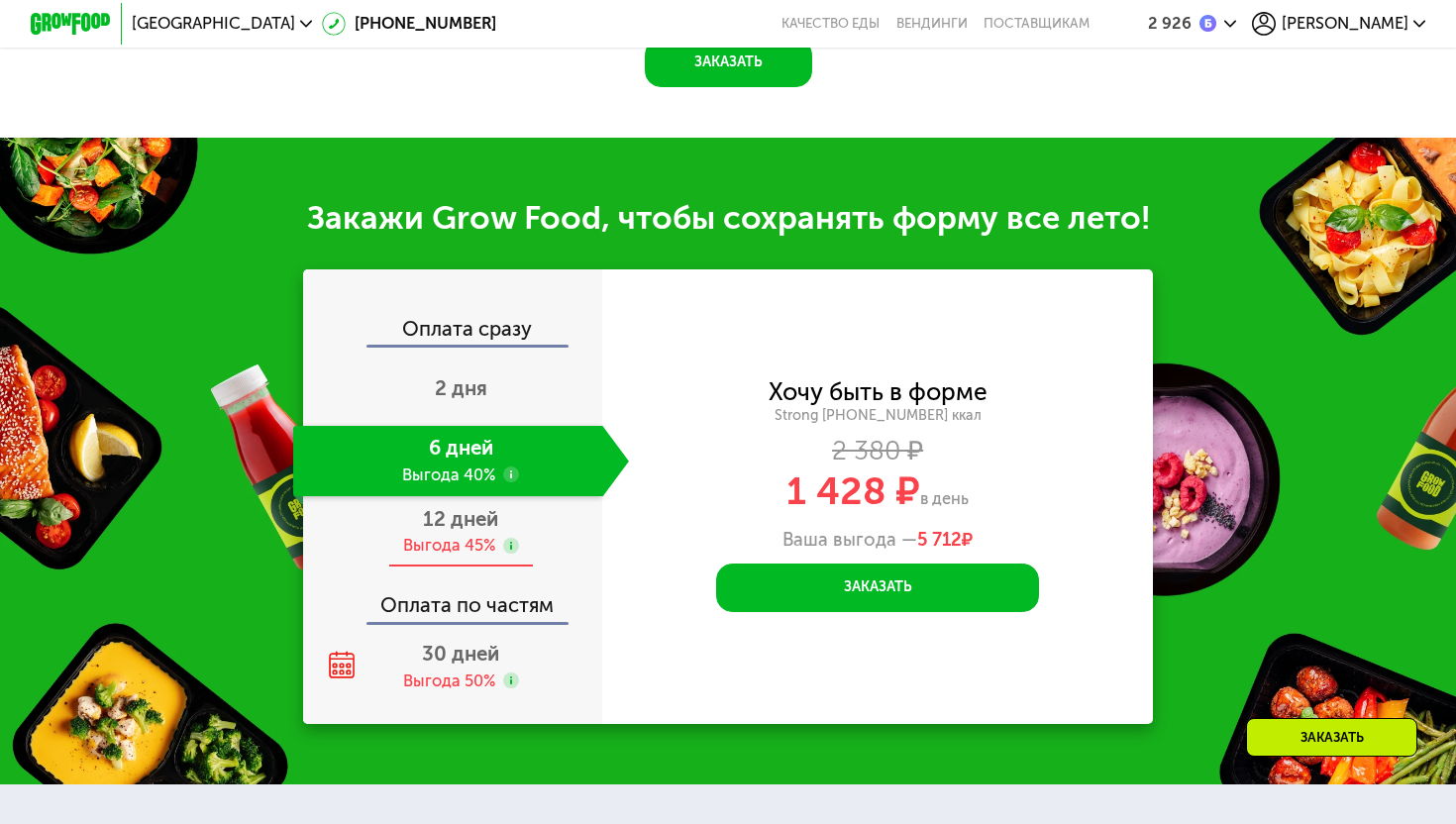 click on "Выгода 45%" at bounding box center [449, 546] 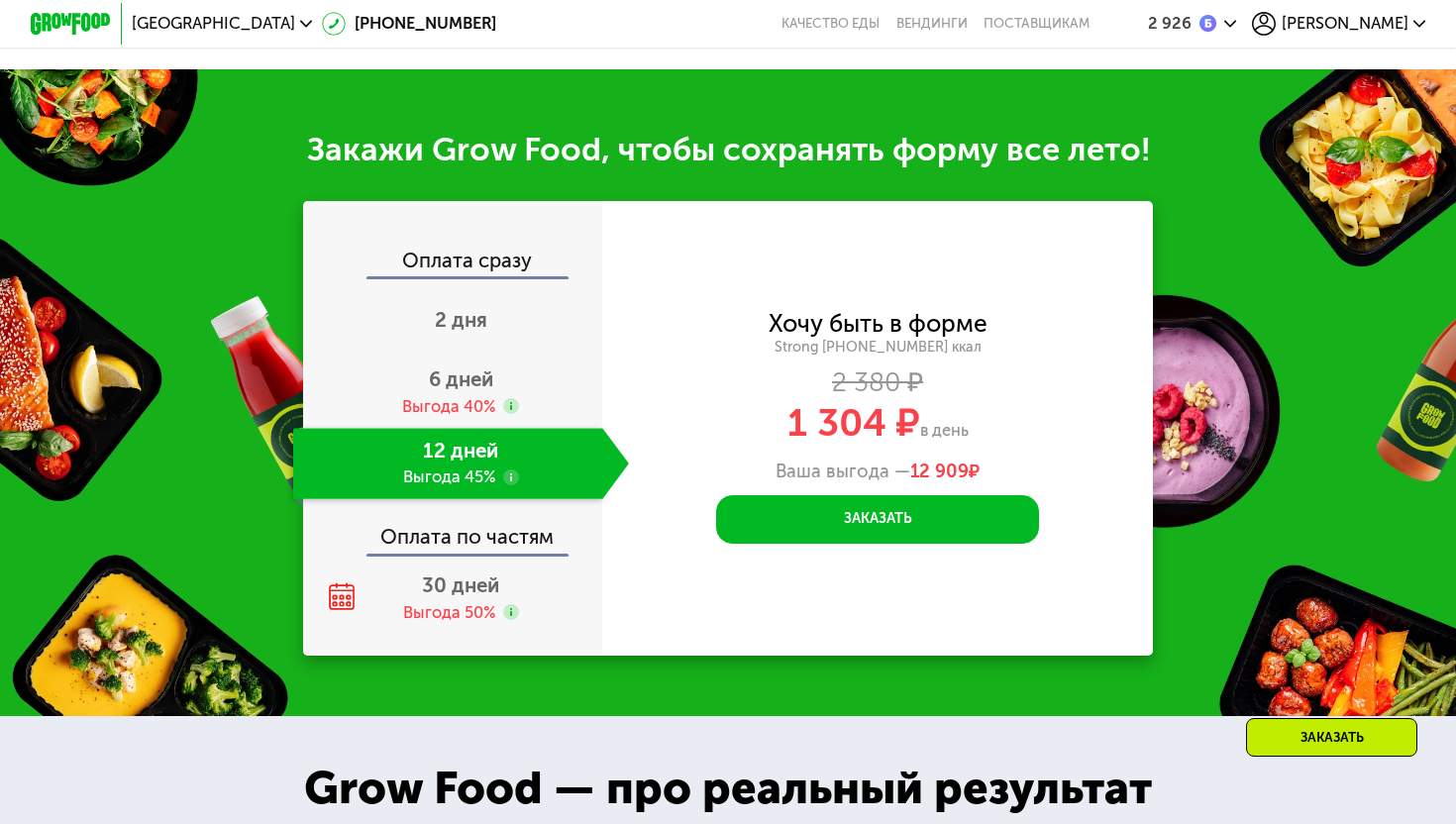 scroll, scrollTop: 2330, scrollLeft: 0, axis: vertical 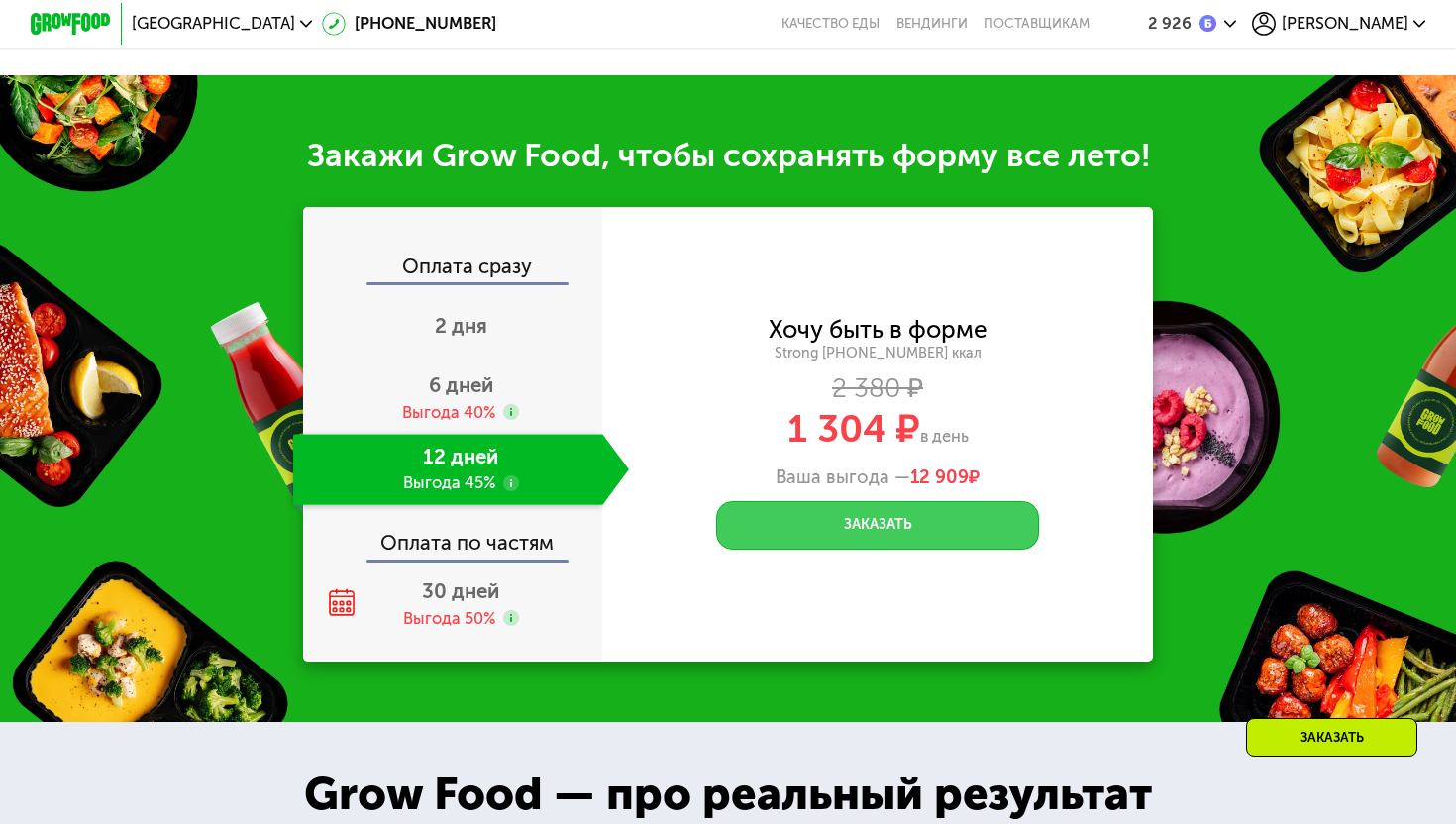click on "Заказать" at bounding box center [878, 525] 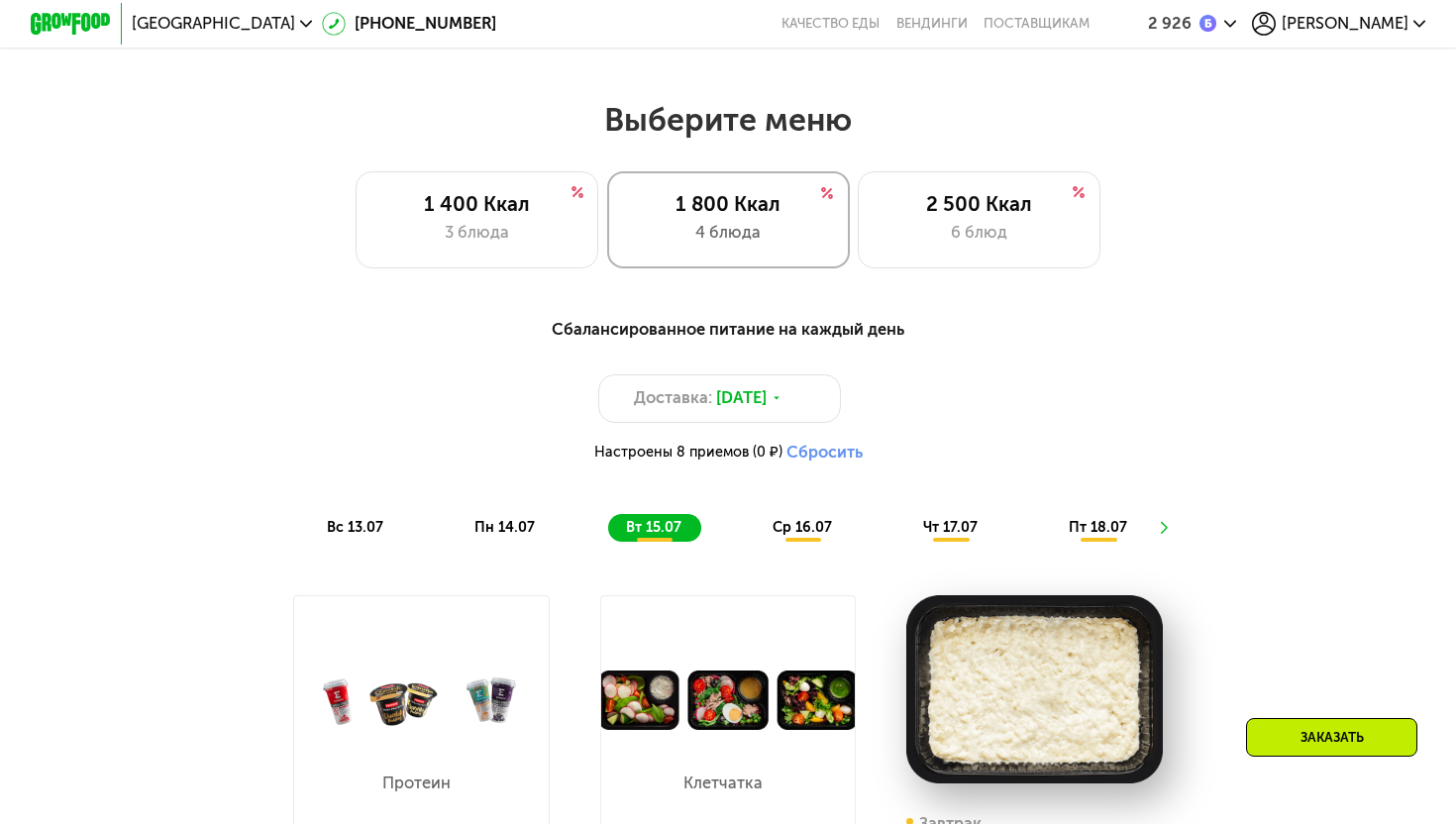 scroll, scrollTop: 799, scrollLeft: 0, axis: vertical 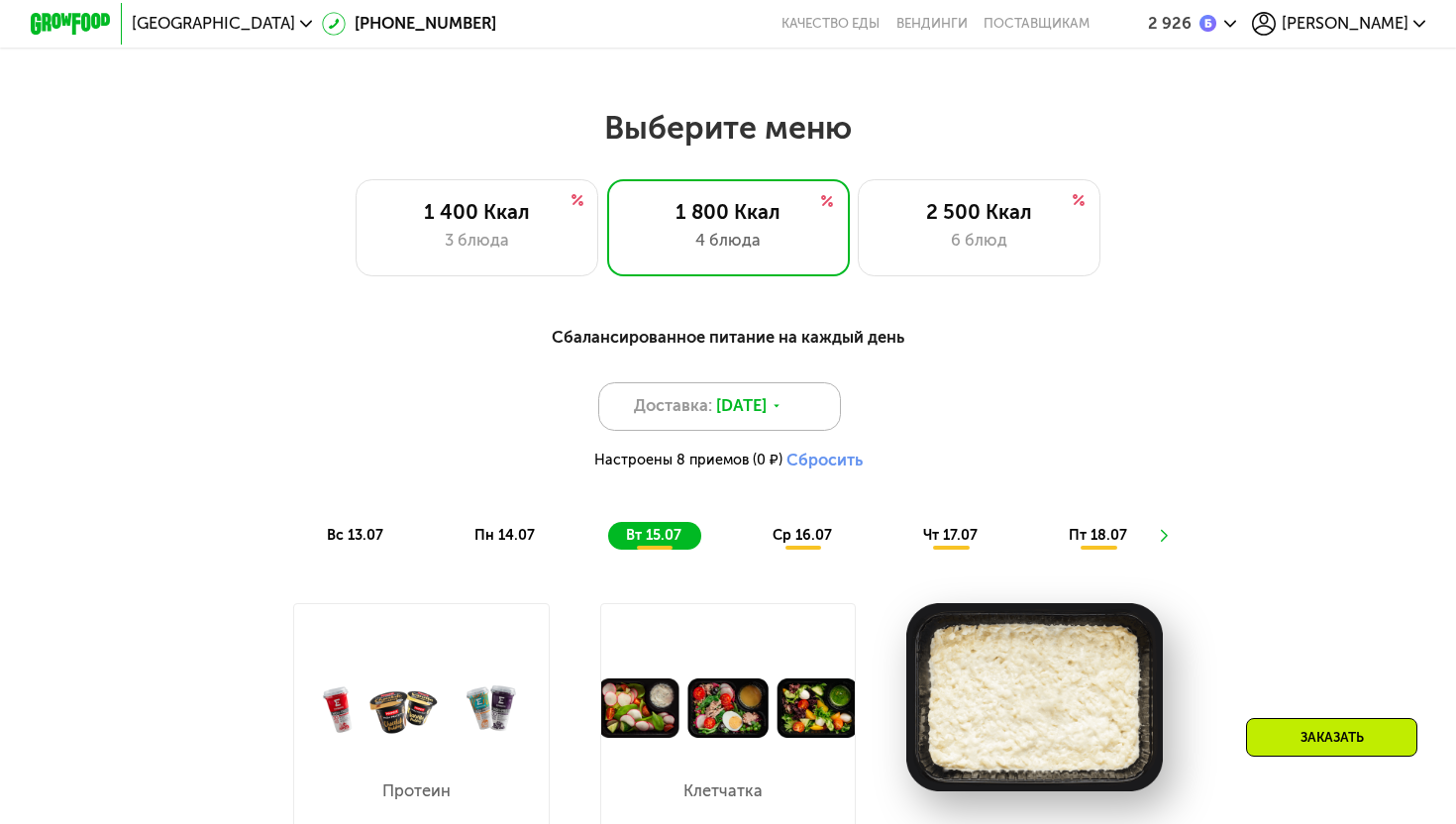 click on "[DATE]" at bounding box center (741, 406) 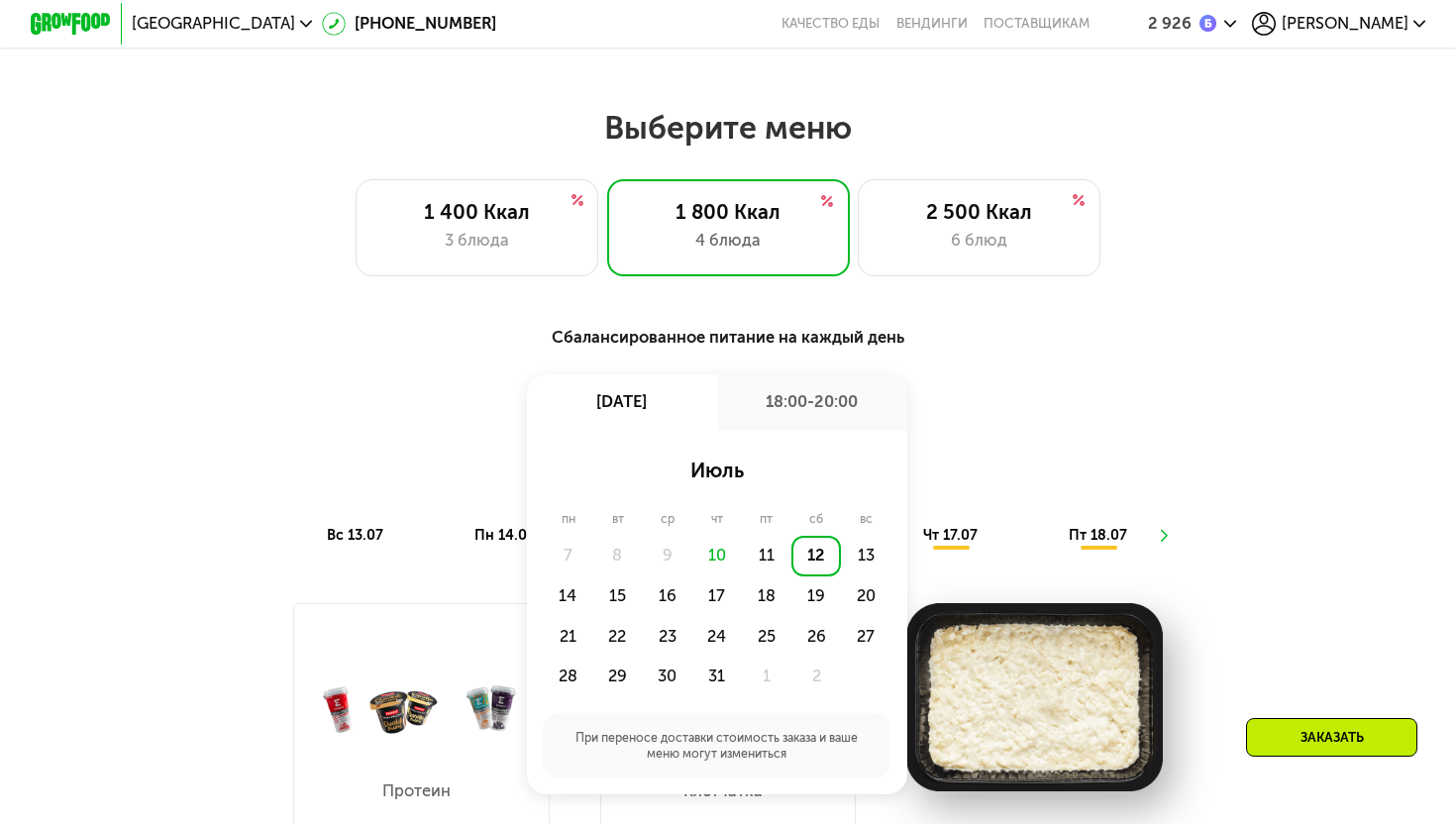 click on "12" 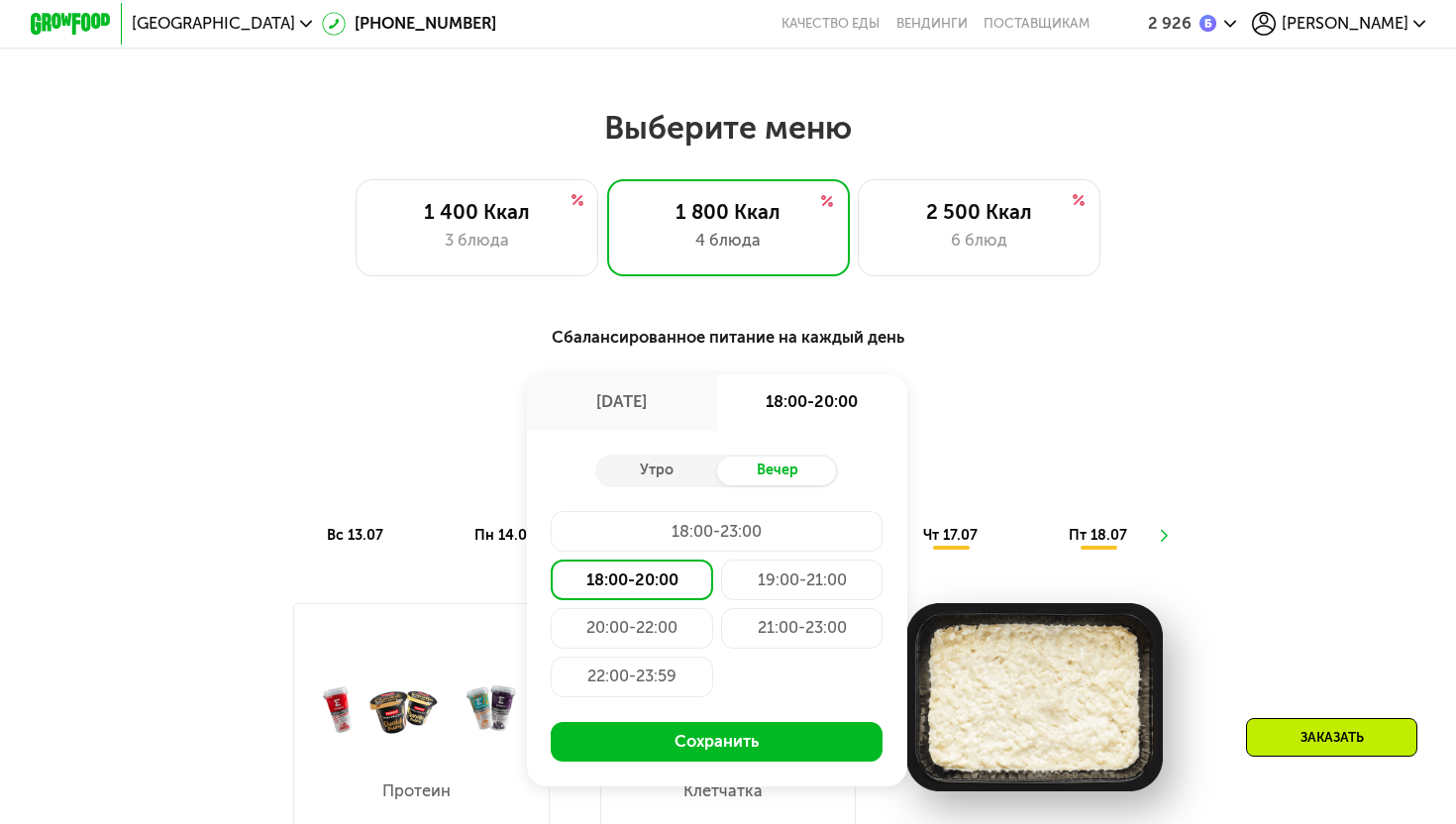 click on "18:00-20:00" 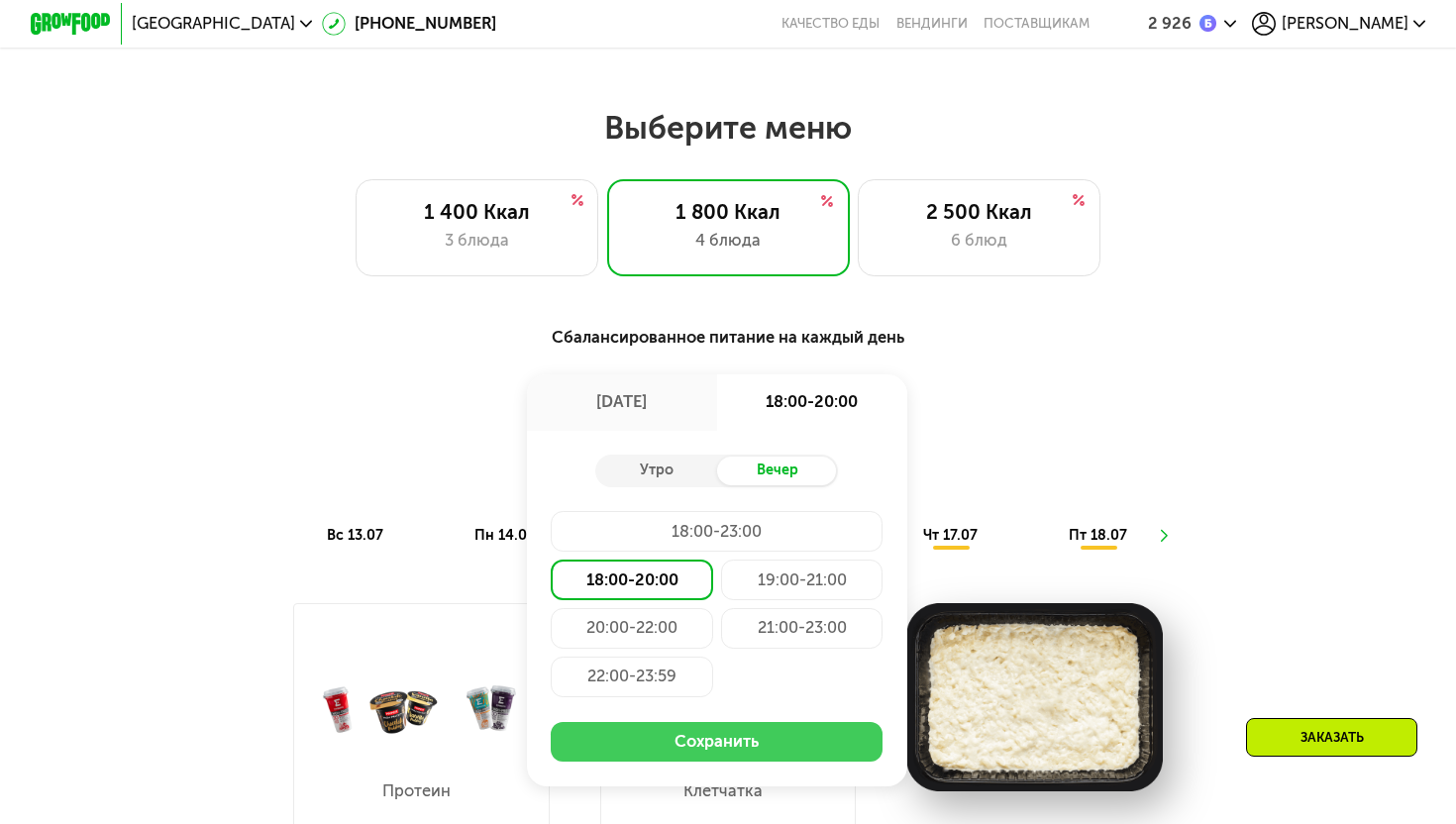 click on "Сохранить" at bounding box center (716, 742) 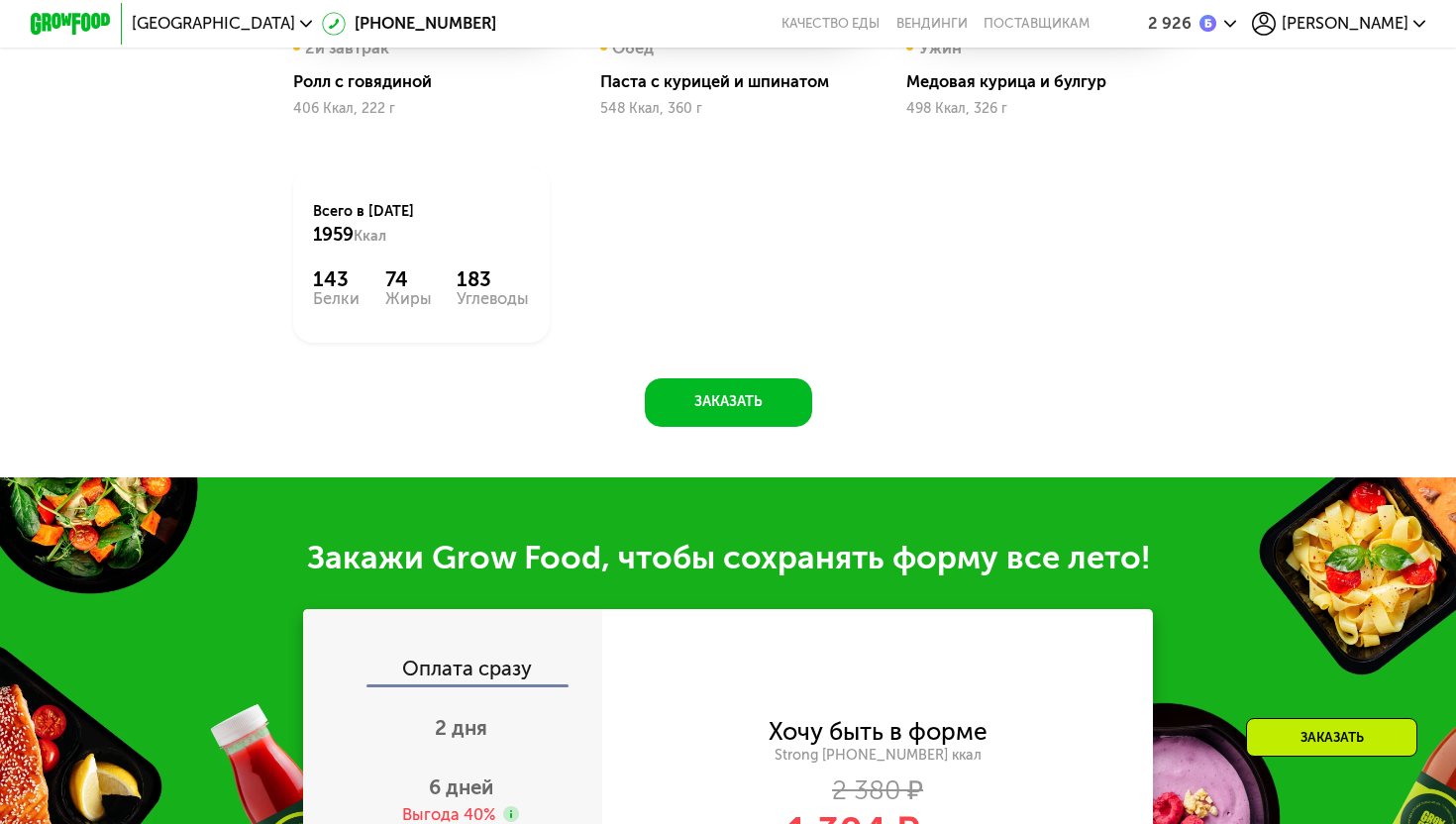 scroll, scrollTop: 1850, scrollLeft: 0, axis: vertical 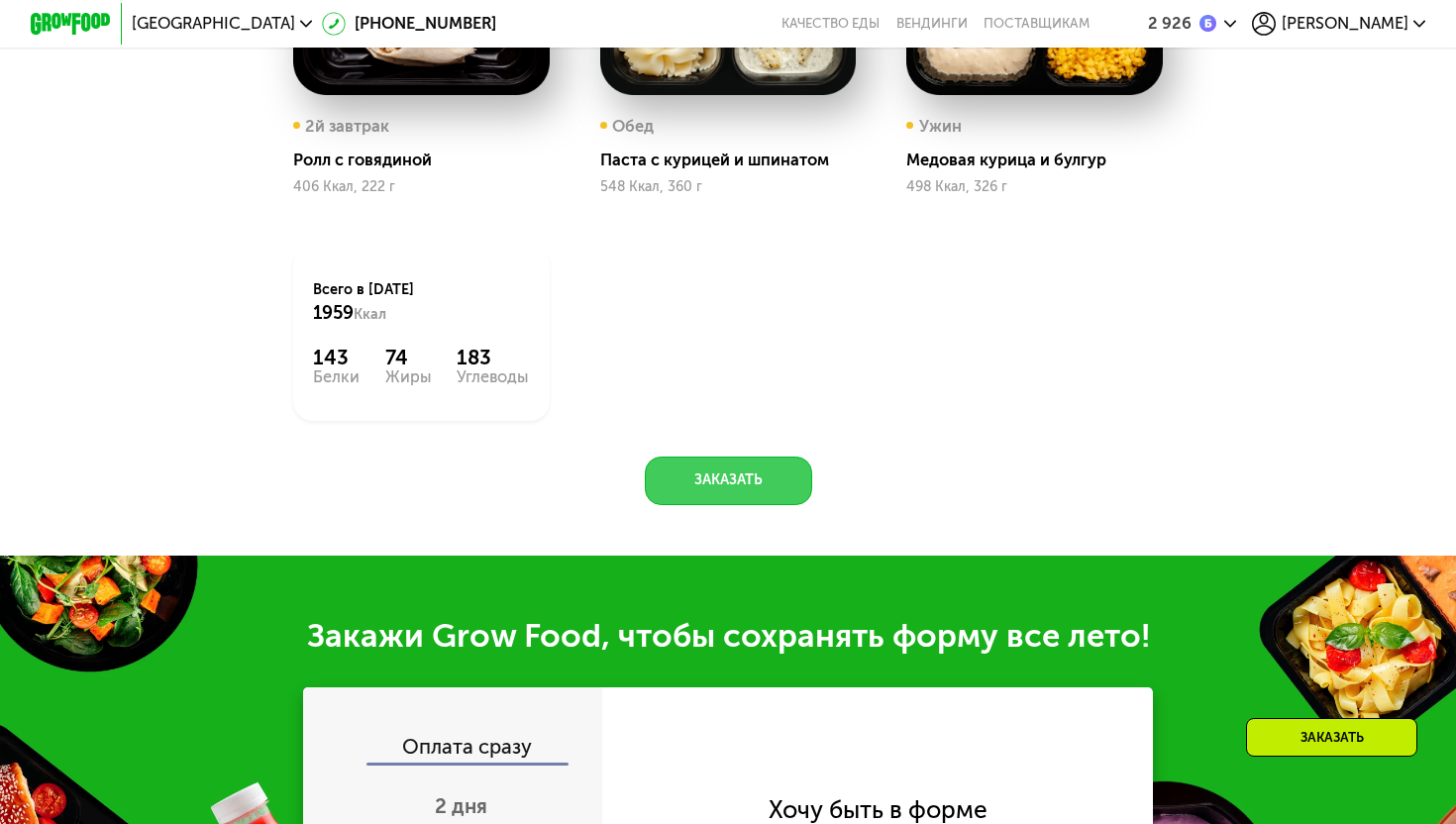 click on "Заказать" 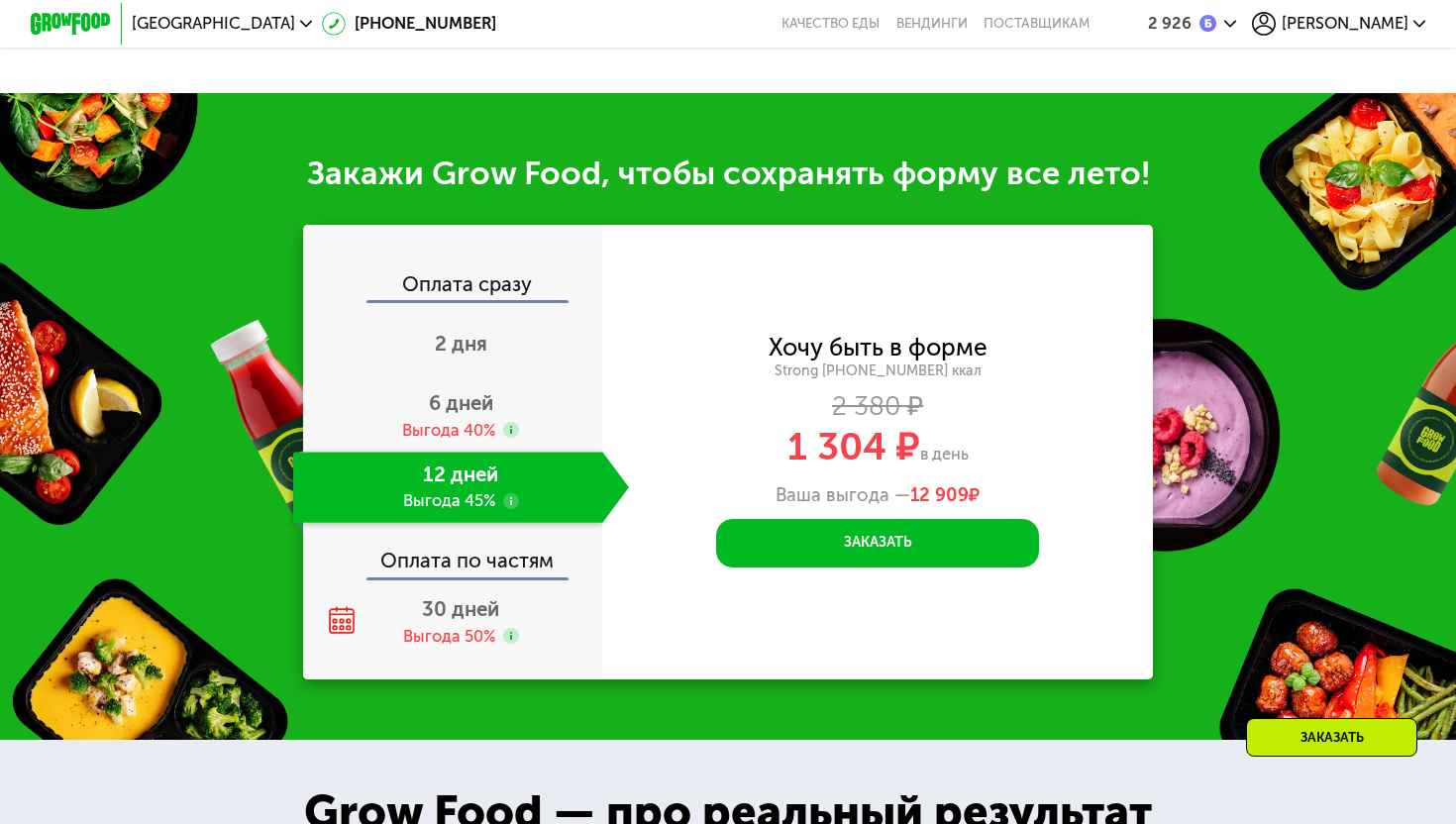 scroll, scrollTop: 2405, scrollLeft: 0, axis: vertical 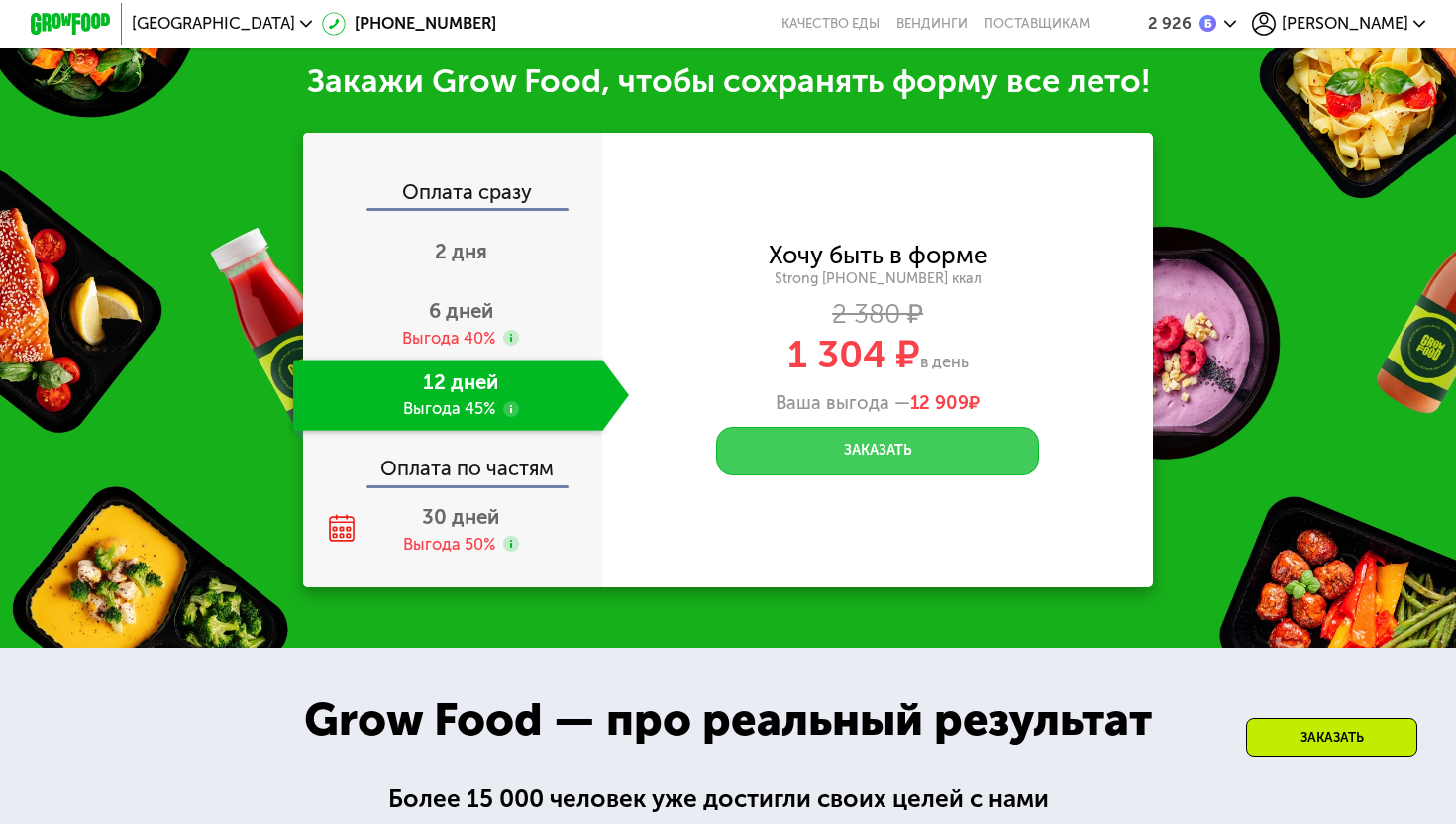 click on "Заказать" at bounding box center [878, 451] 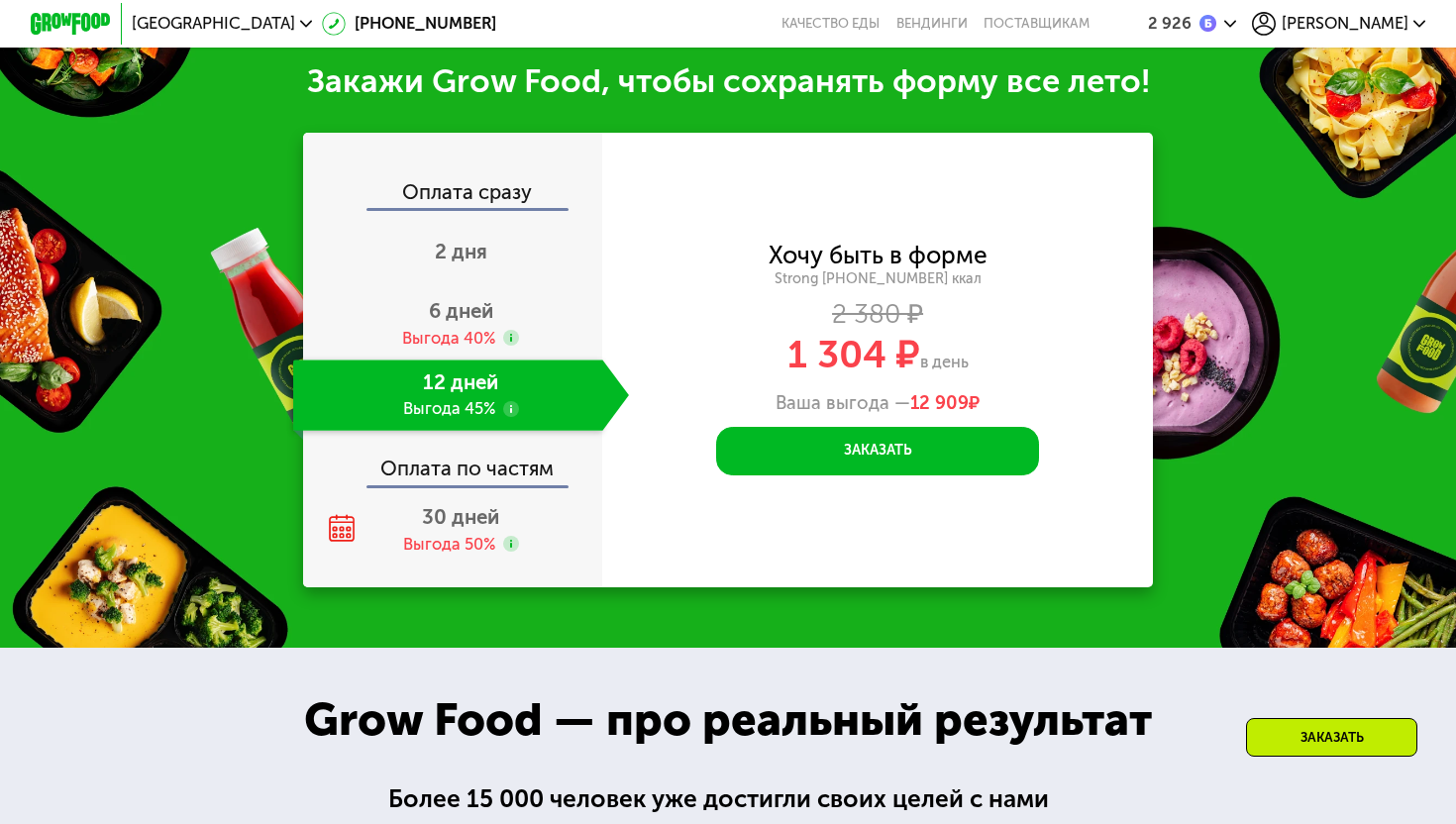click on "[PERSON_NAME]" at bounding box center [1345, 24] 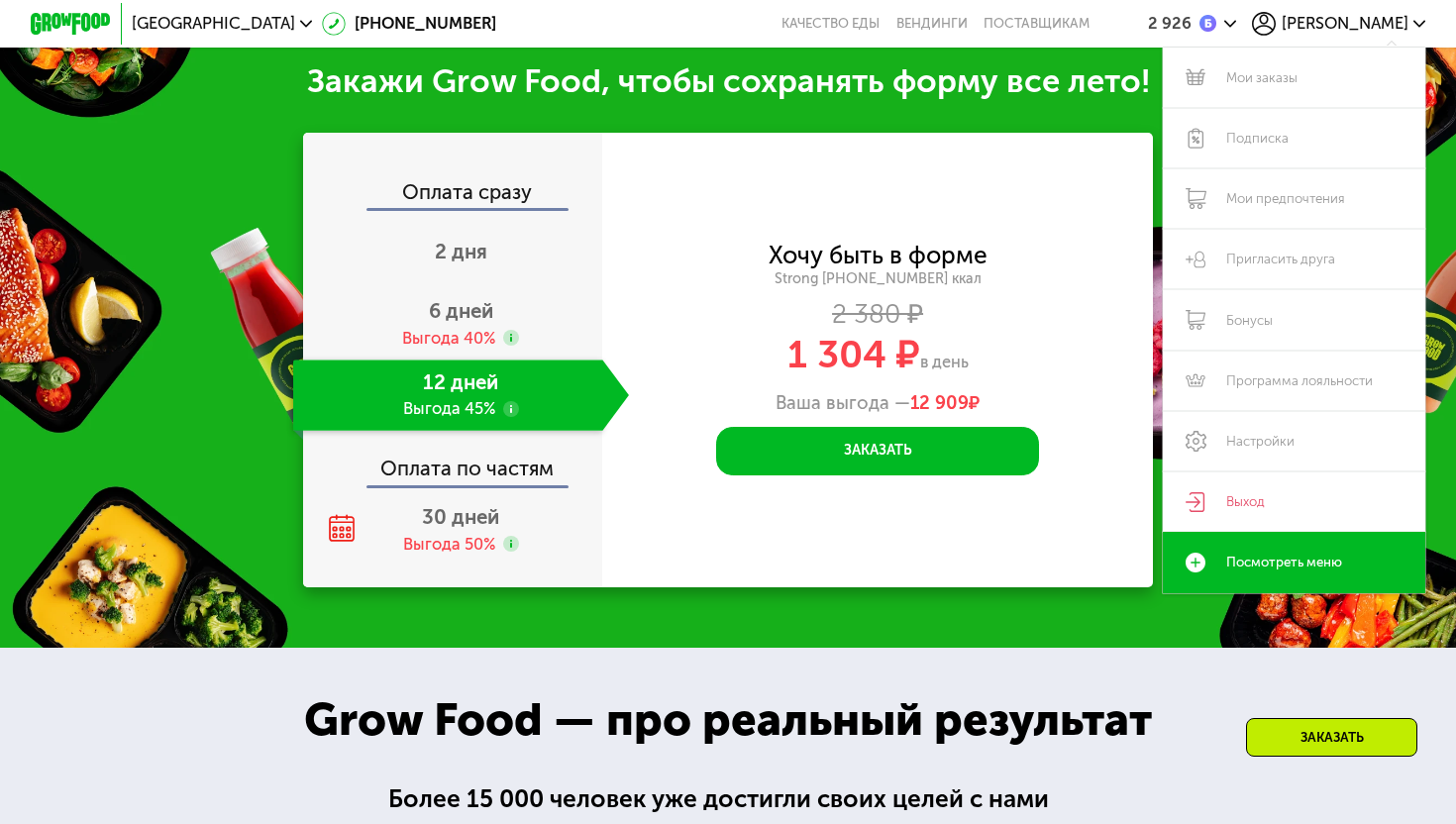 click on "Заказать" at bounding box center (1331, 737) 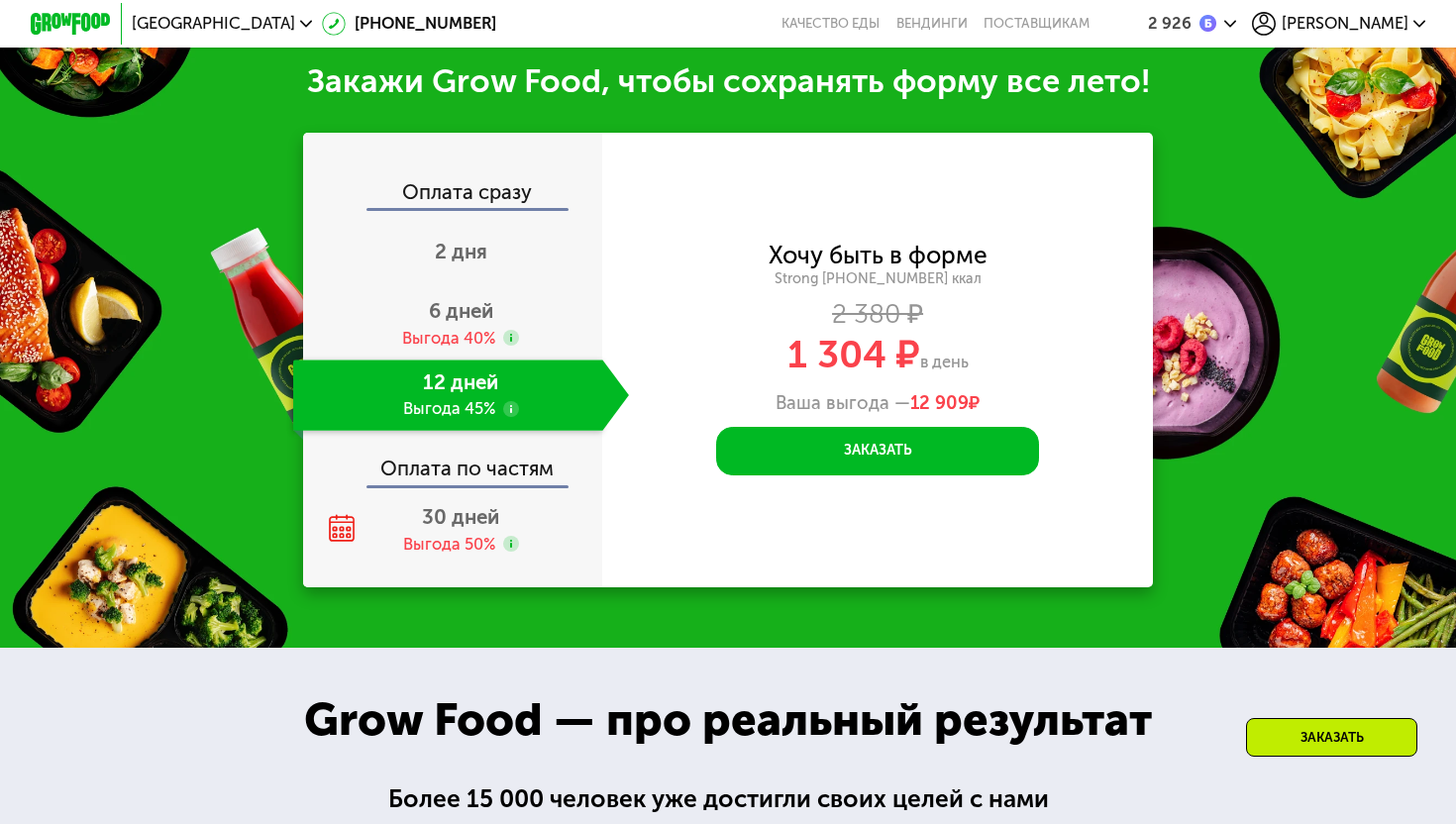 click on "Заказать" at bounding box center [1331, 737] 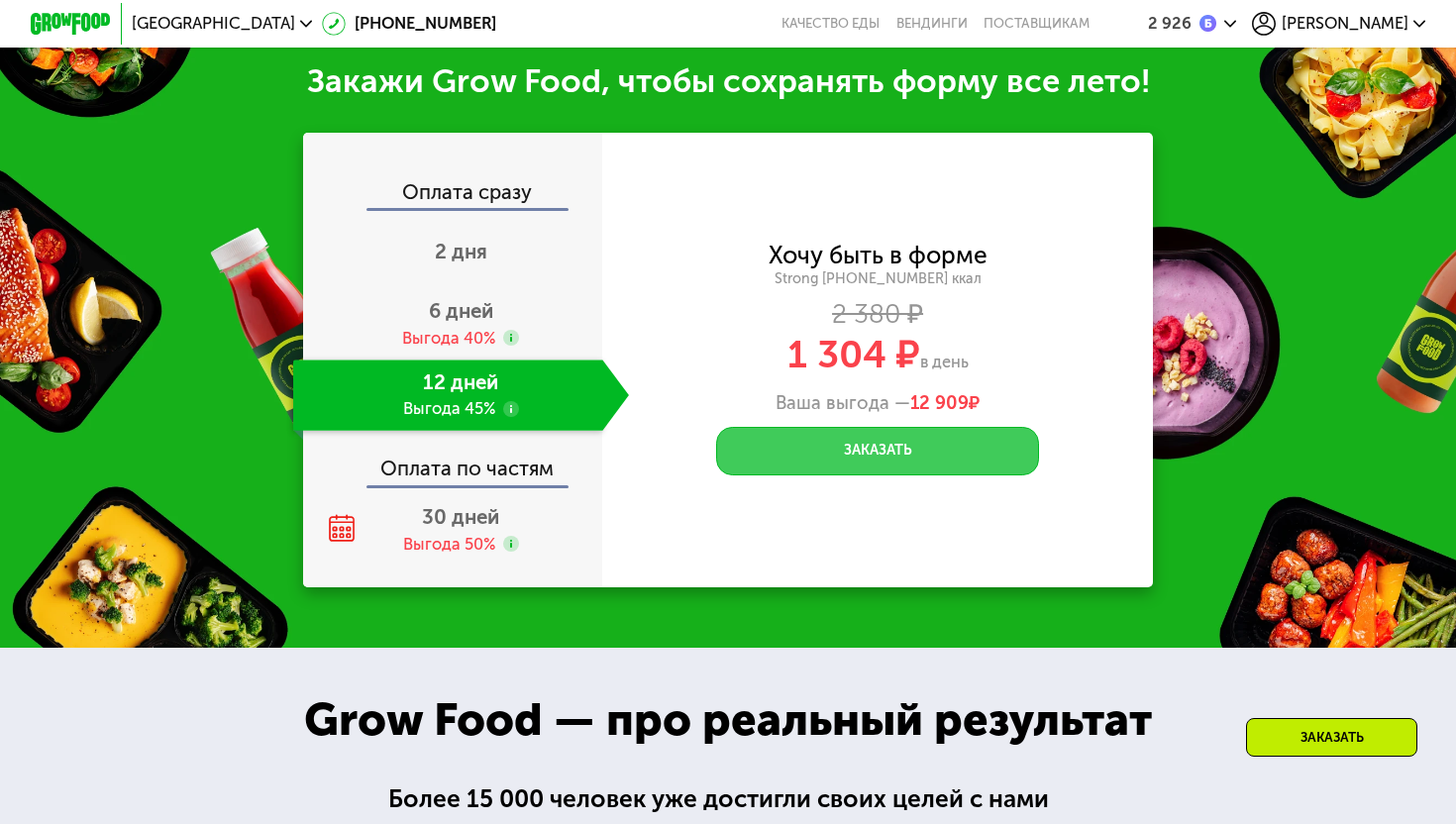 click on "Заказать" at bounding box center (878, 451) 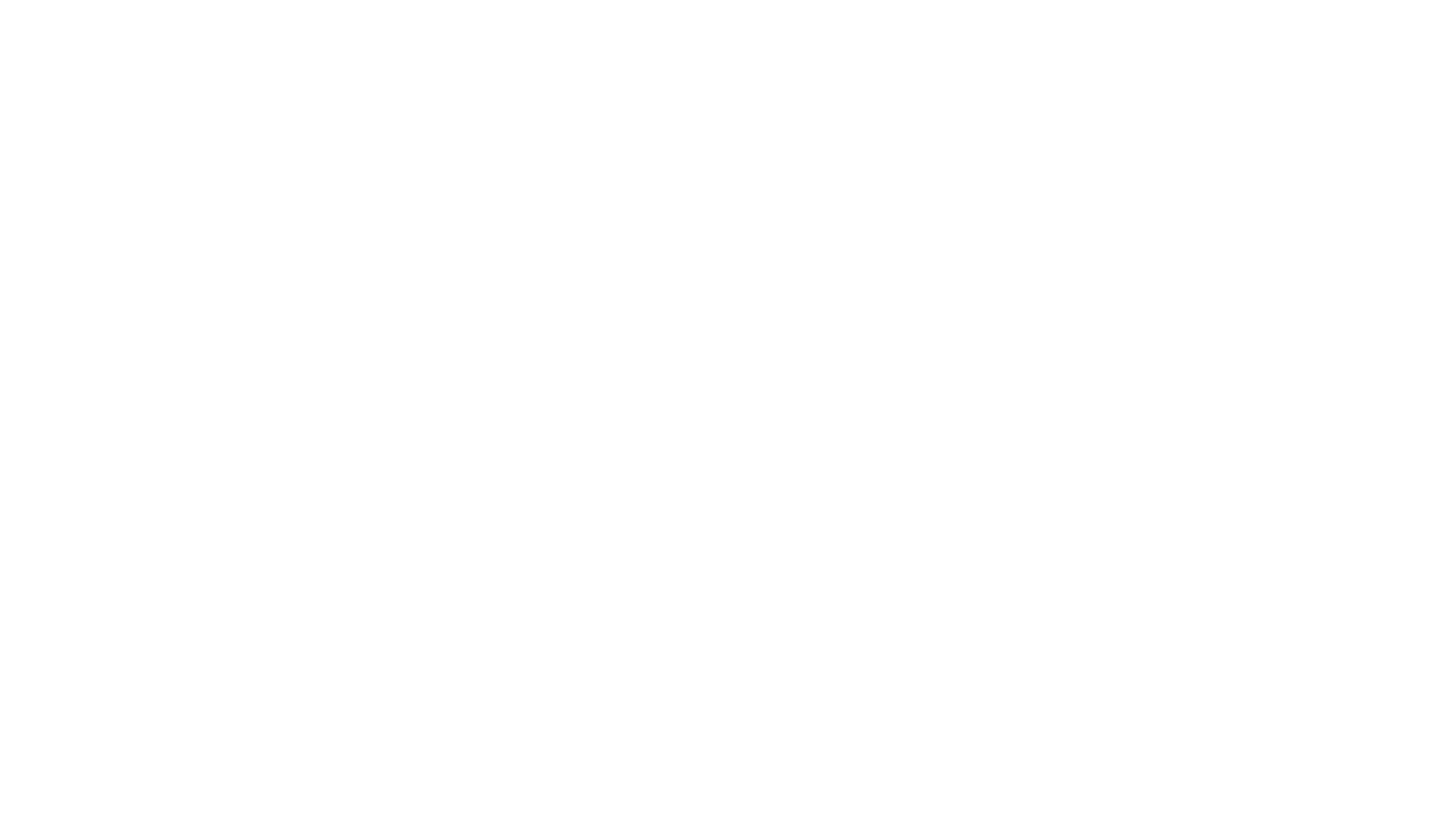scroll, scrollTop: 0, scrollLeft: 0, axis: both 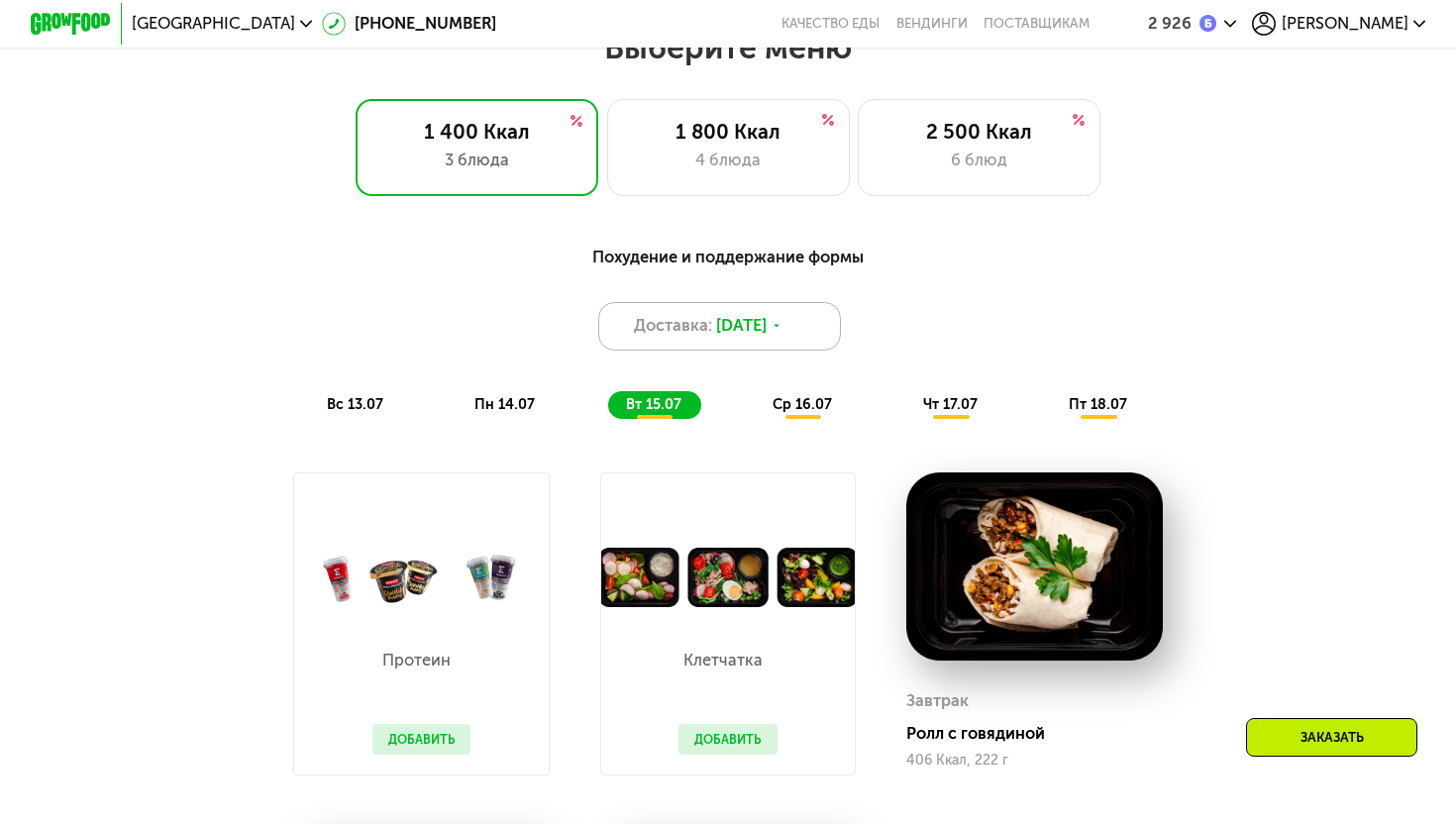 click on "[DATE]" at bounding box center (741, 326) 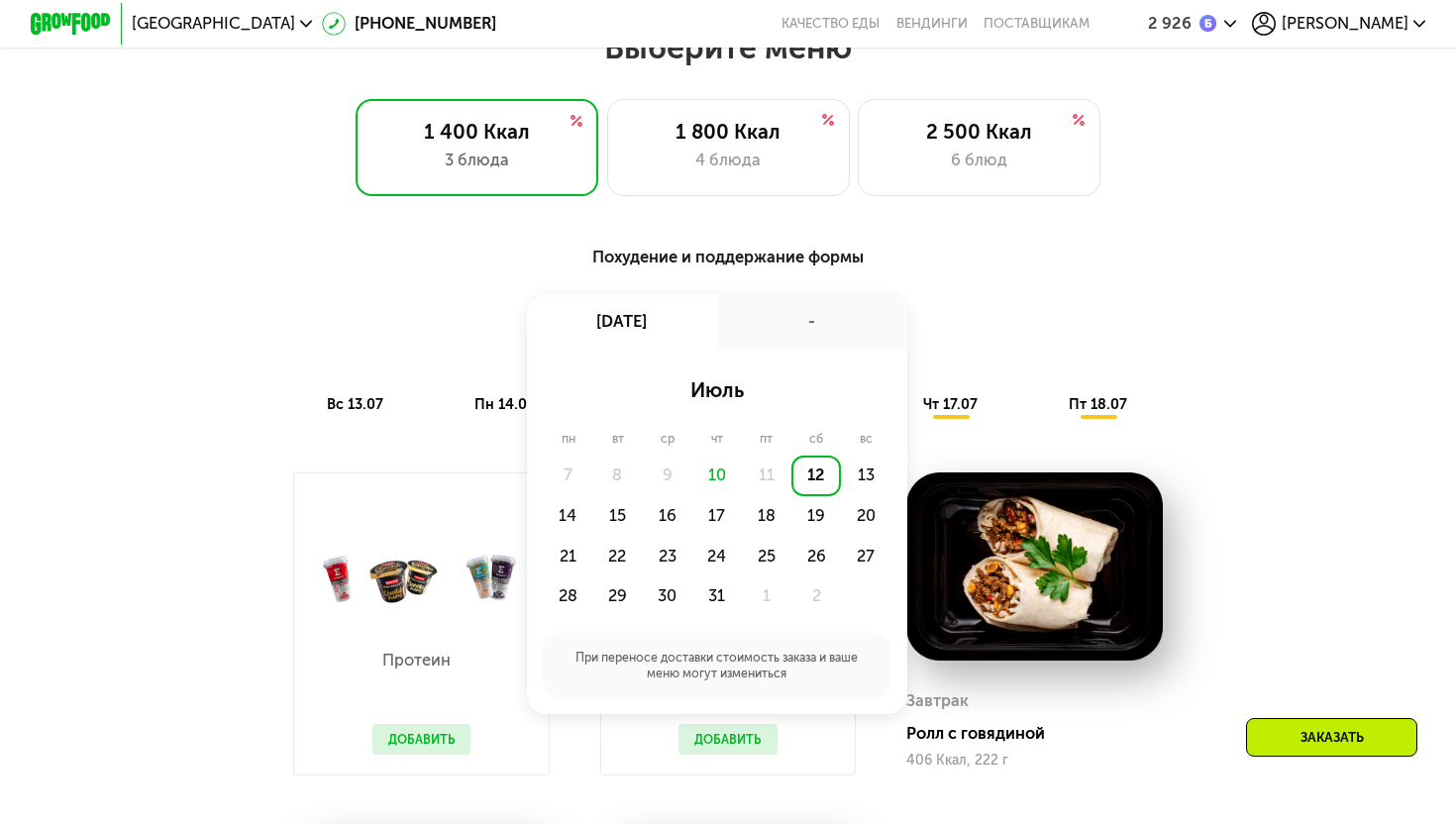 click on "12" 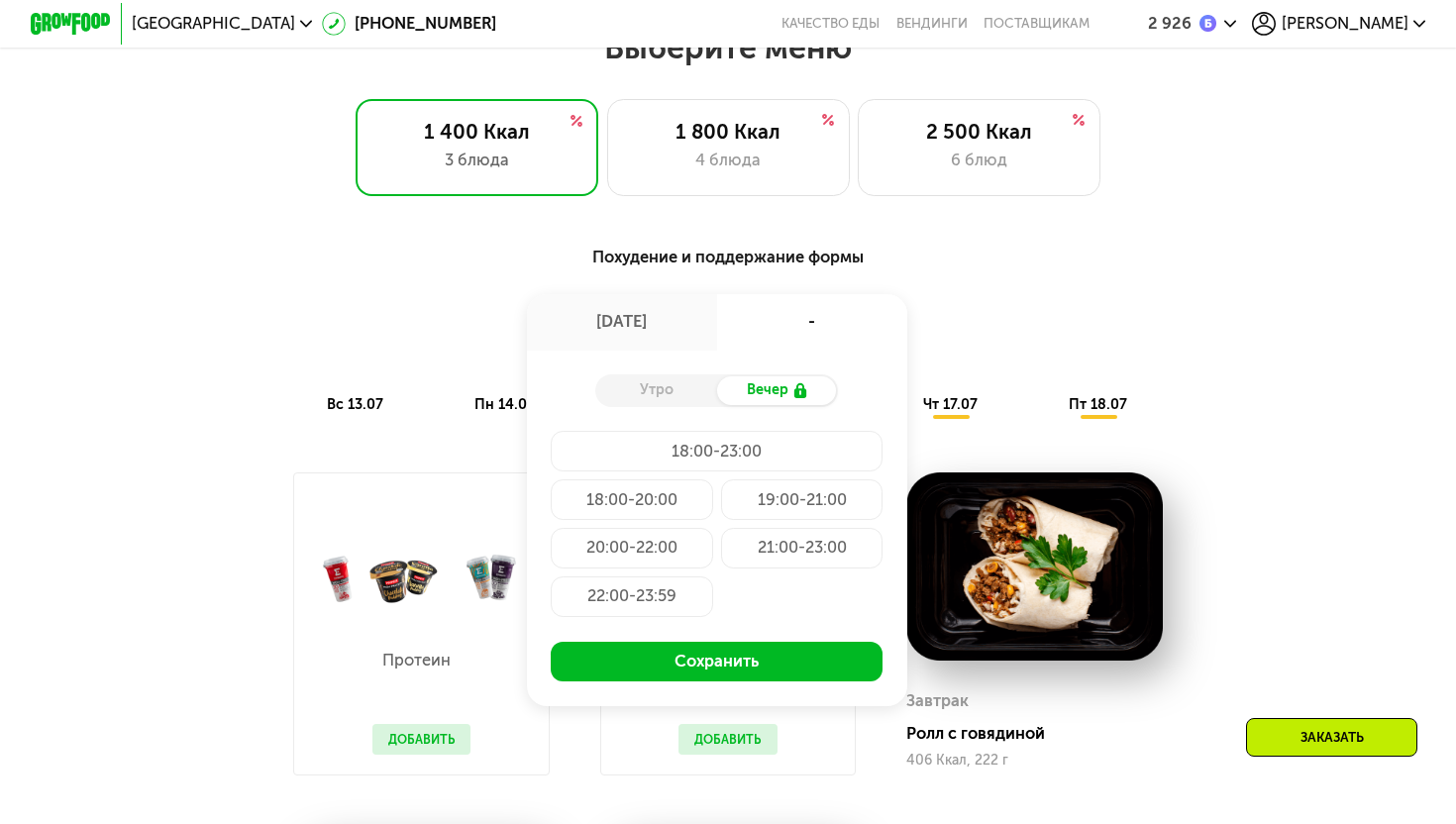 click on "18:00-20:00" 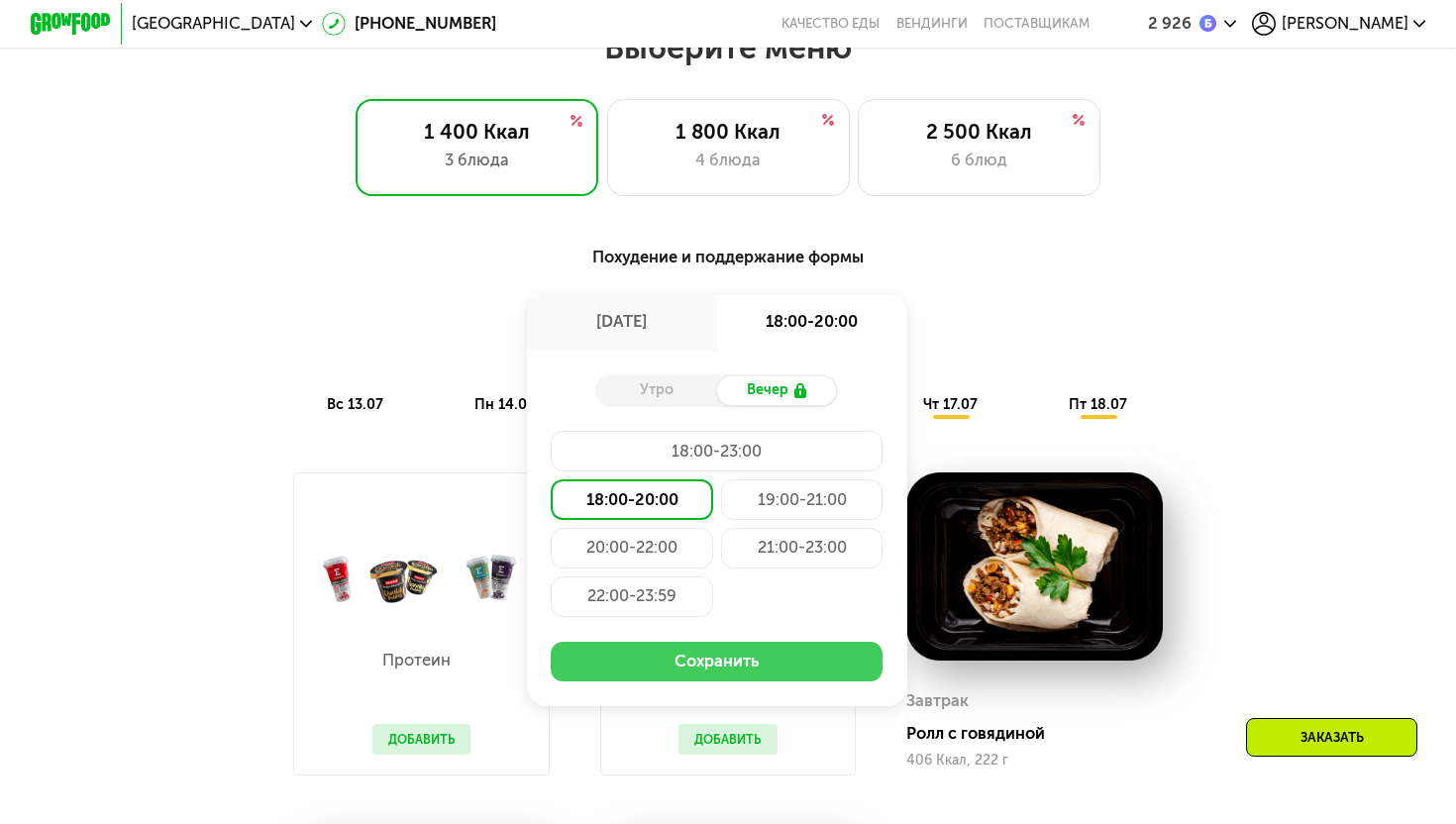 click on "Сохранить" at bounding box center [716, 662] 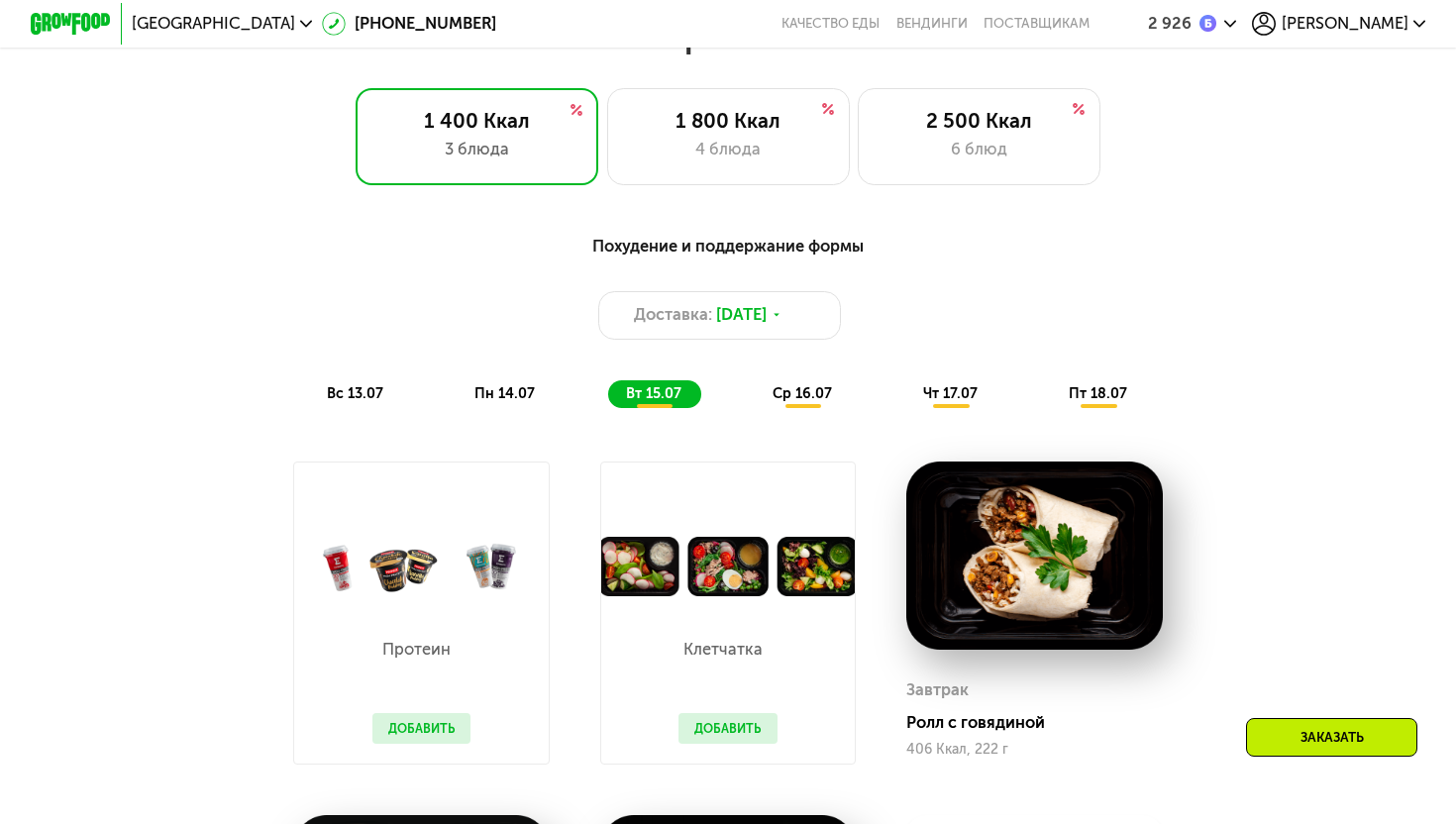 scroll, scrollTop: 923, scrollLeft: 0, axis: vertical 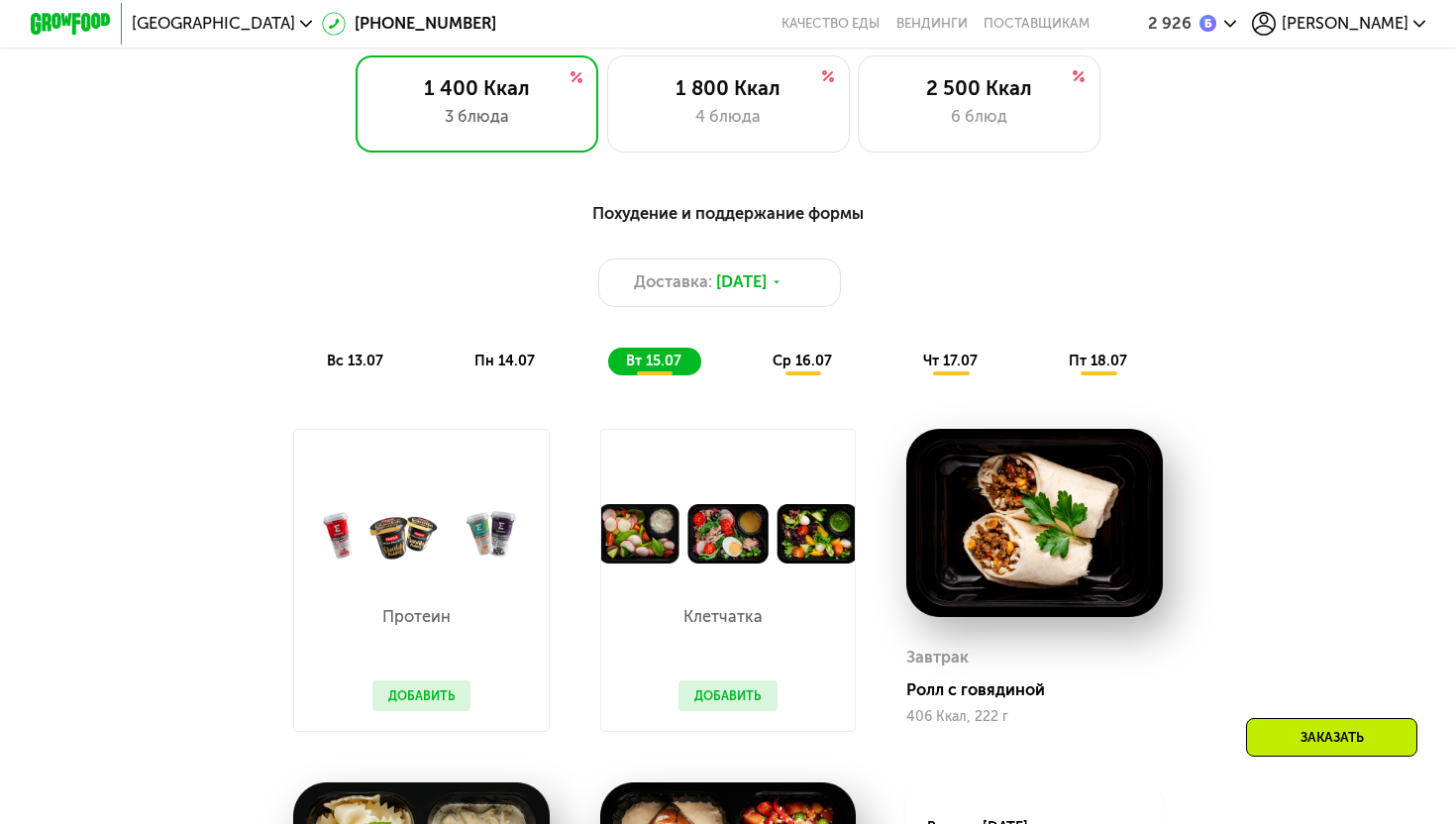 click on "вс 13.07" at bounding box center [355, 360] 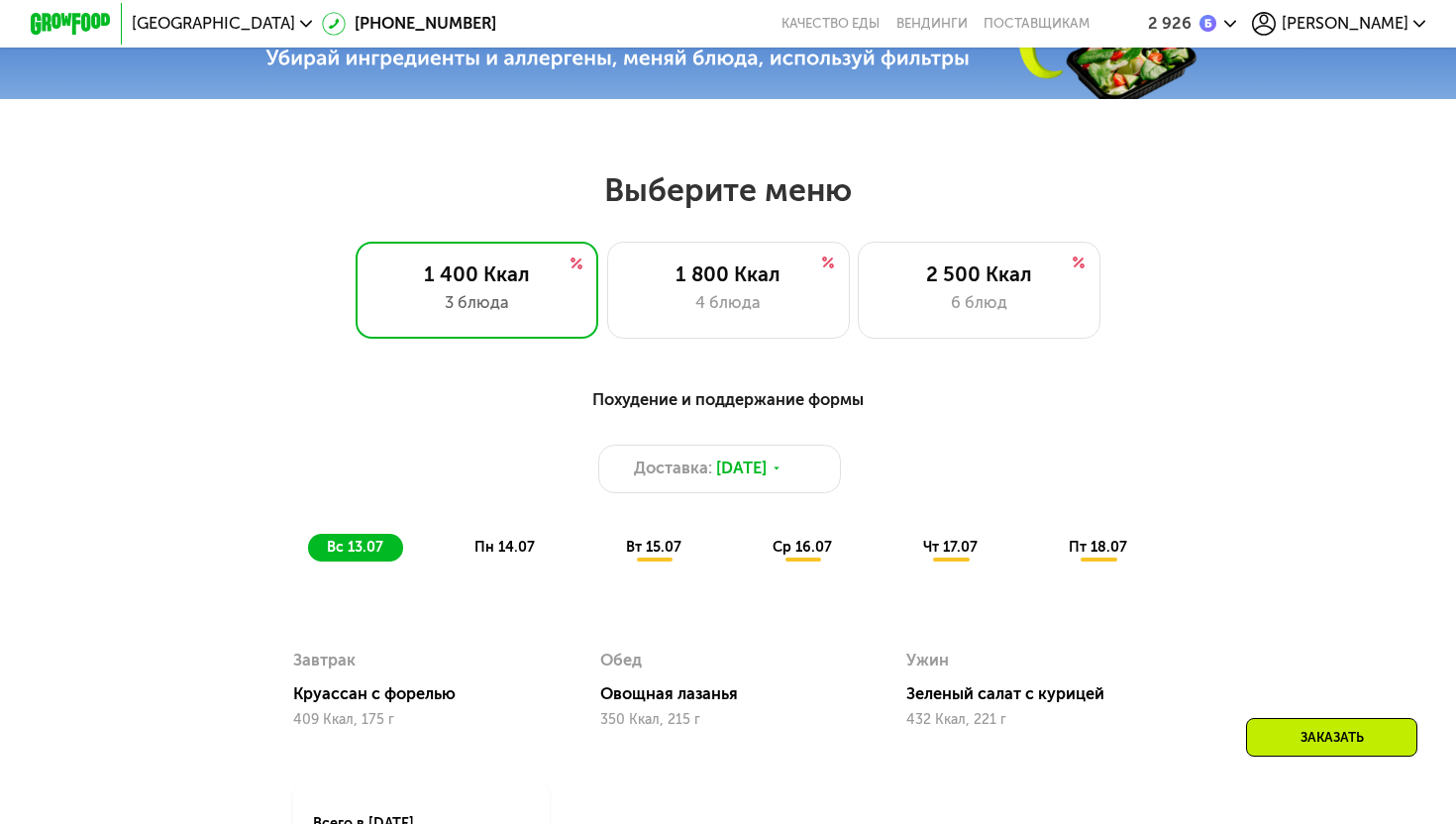 scroll, scrollTop: 751, scrollLeft: 0, axis: vertical 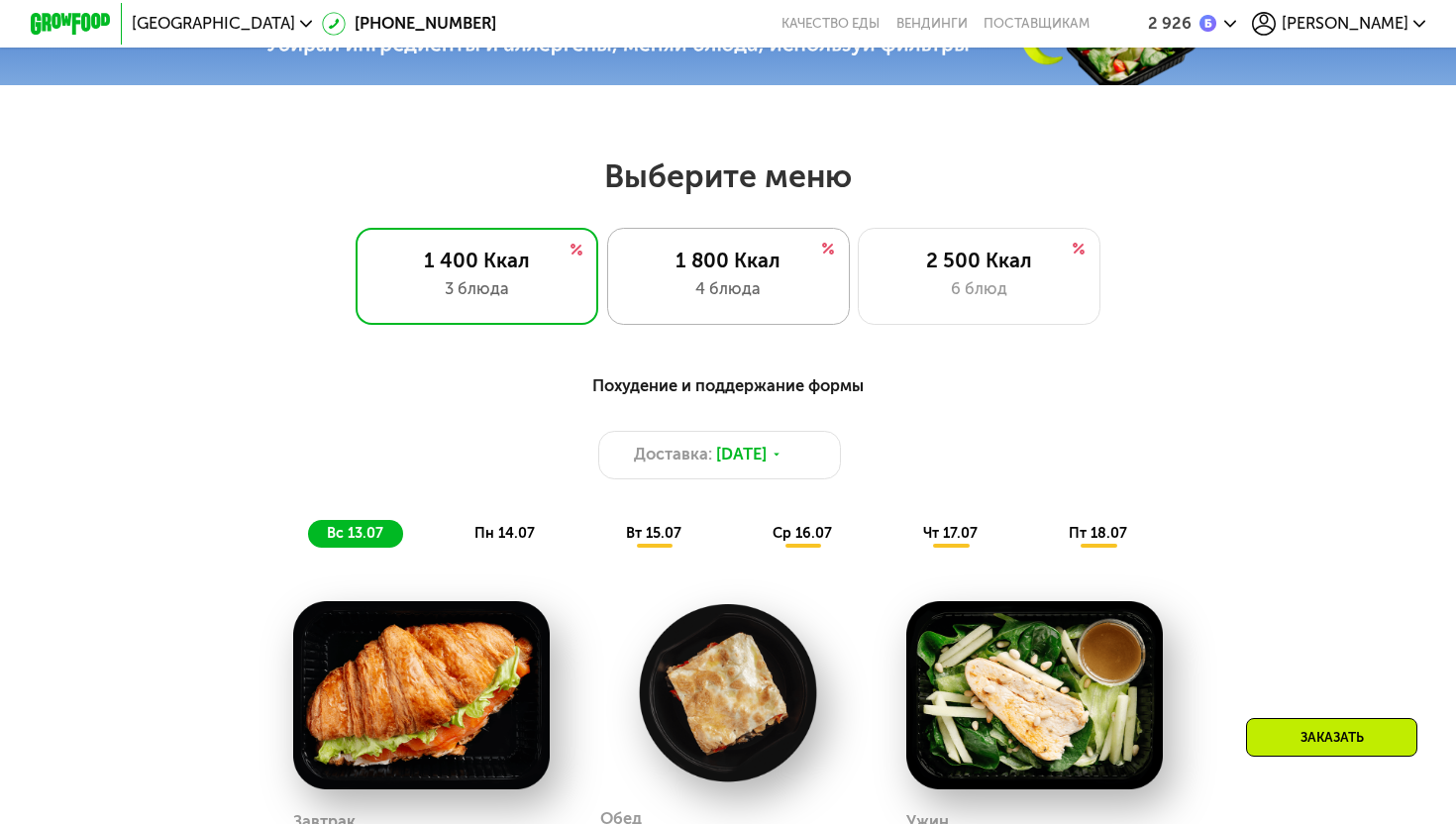 click on "1 800 Ккал" at bounding box center [728, 260] 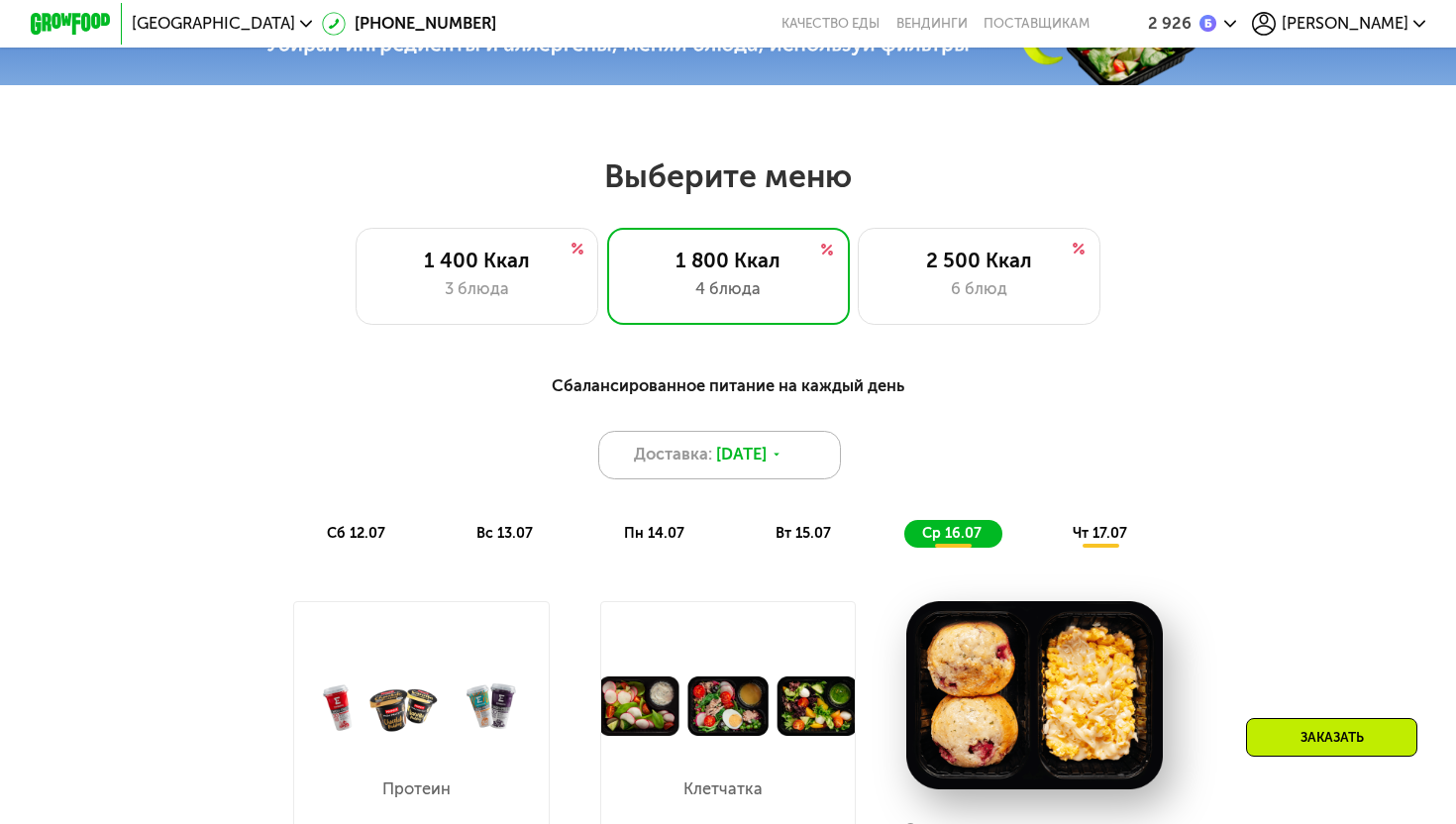 click on "11 июл, пт" at bounding box center (741, 455) 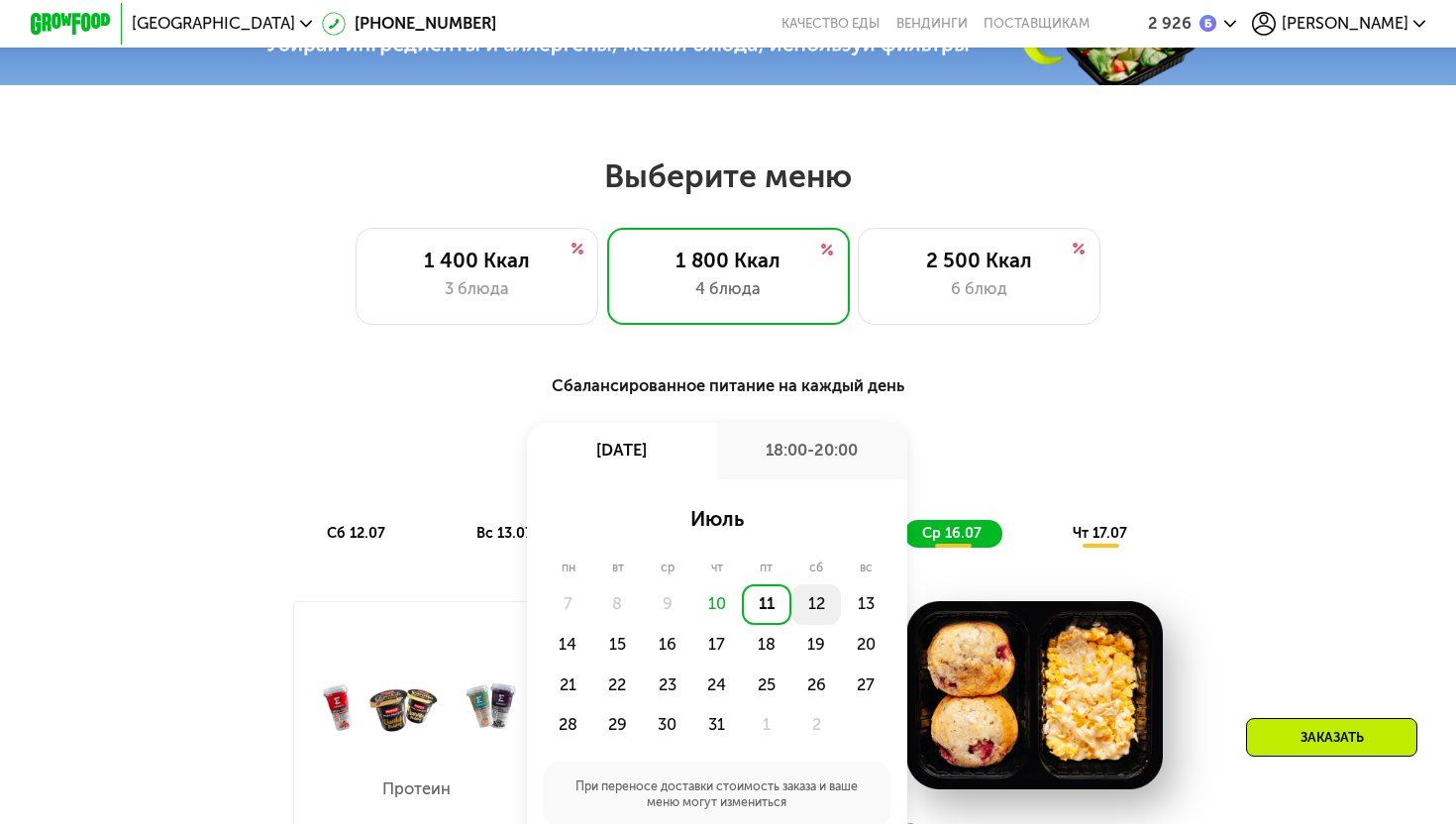 click on "12" 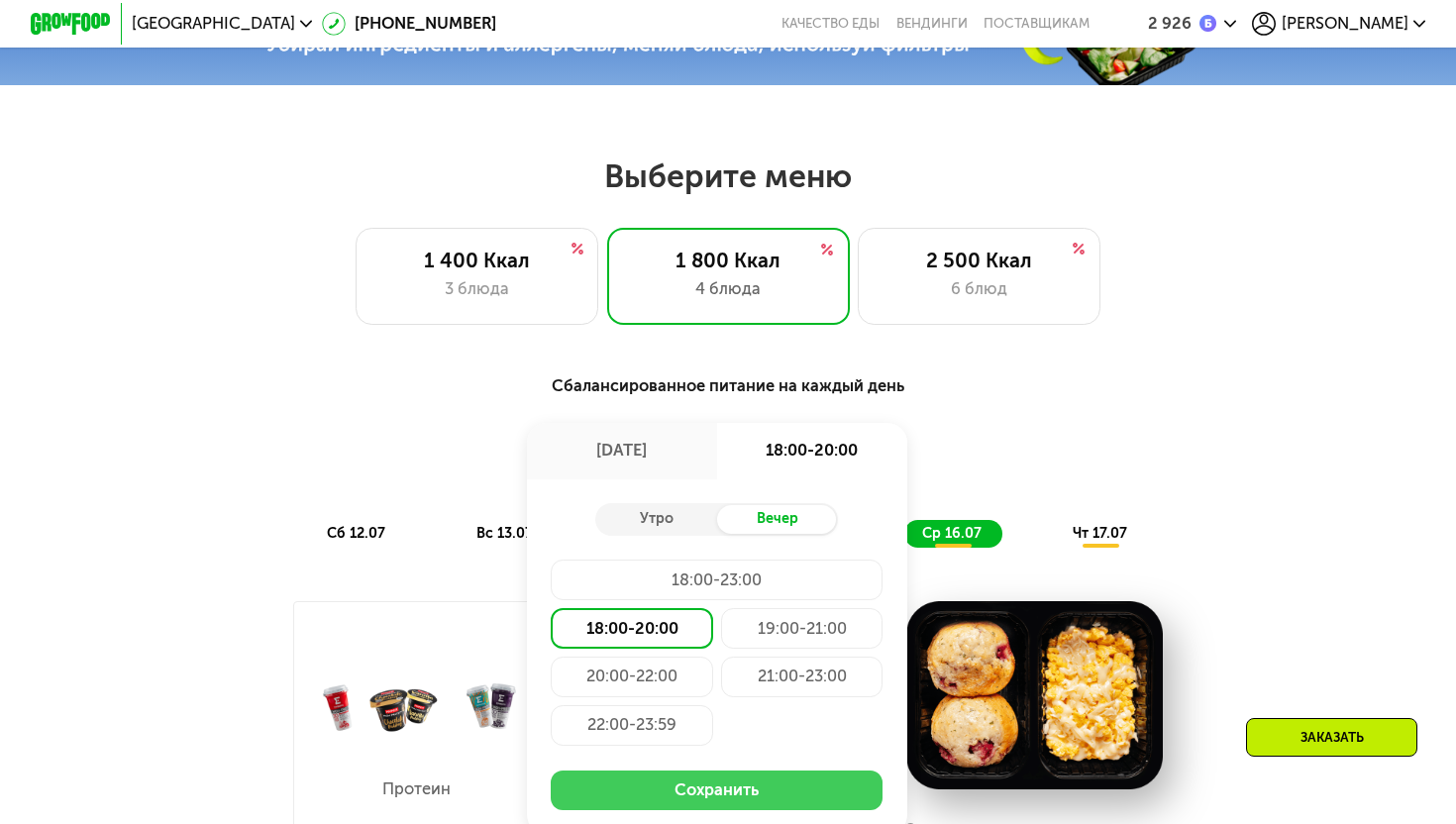 click on "Сохранить" at bounding box center (716, 790) 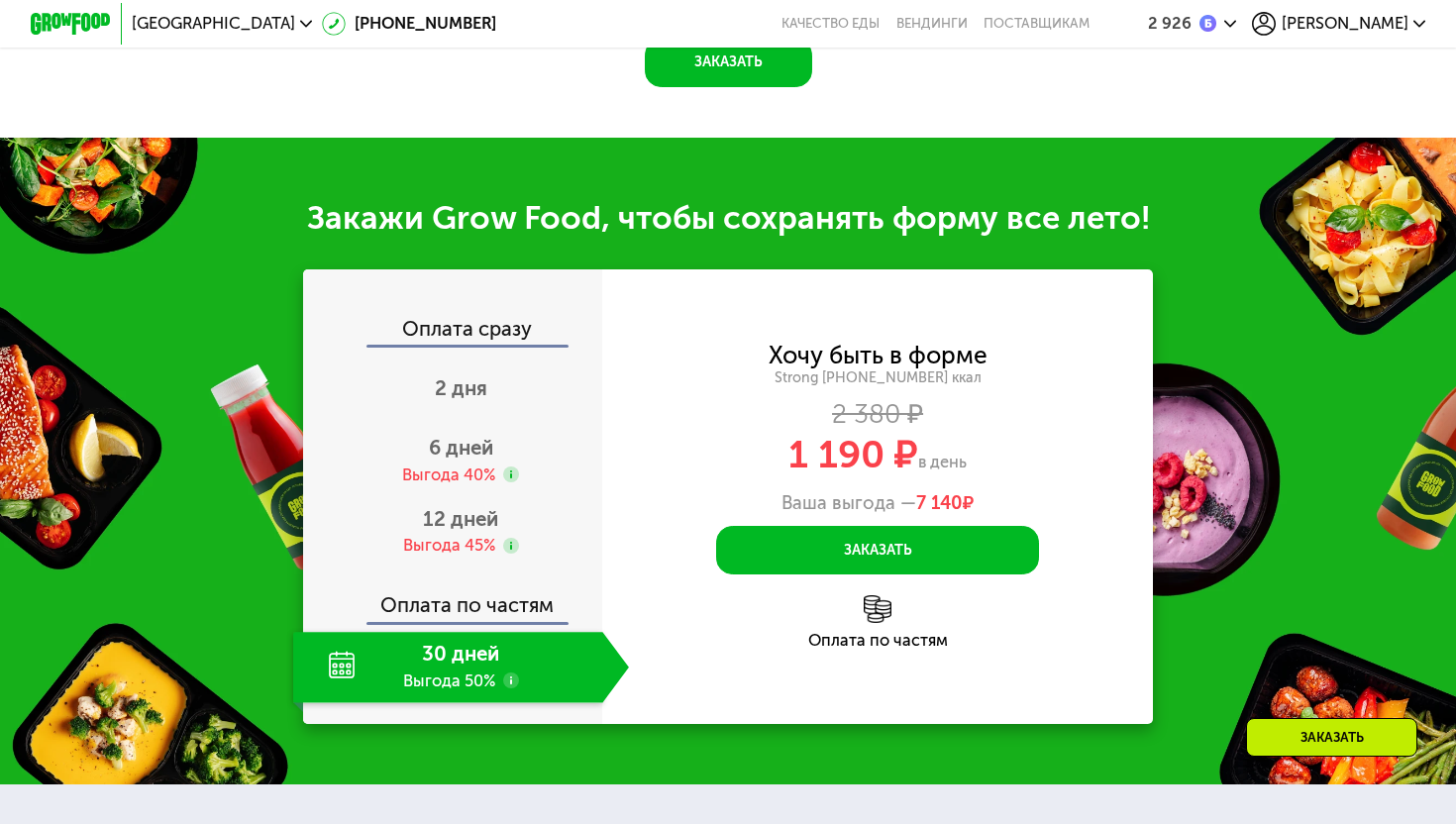 scroll, scrollTop: 2227, scrollLeft: 0, axis: vertical 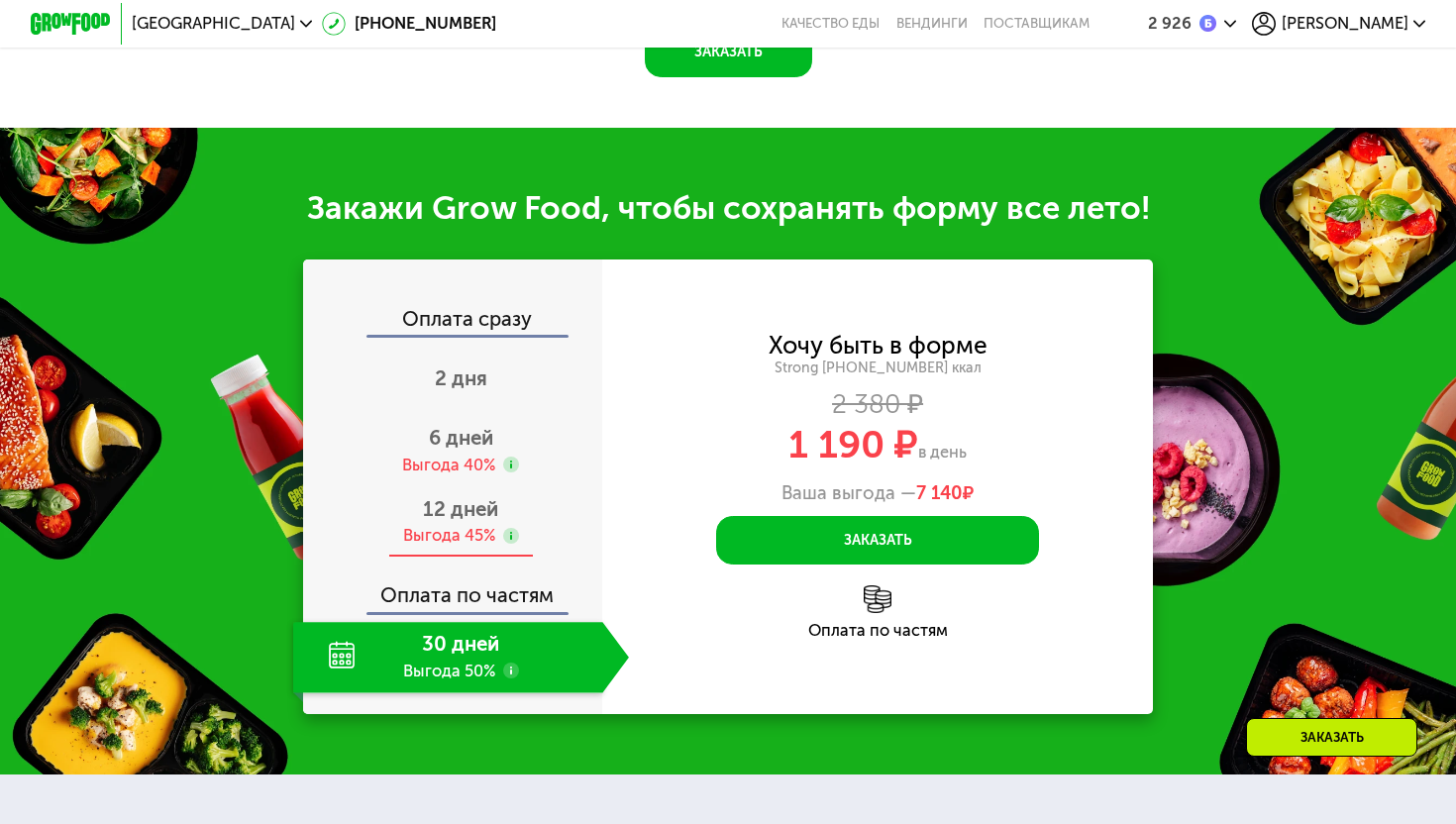 click on "Выгода 45%" at bounding box center (449, 536) 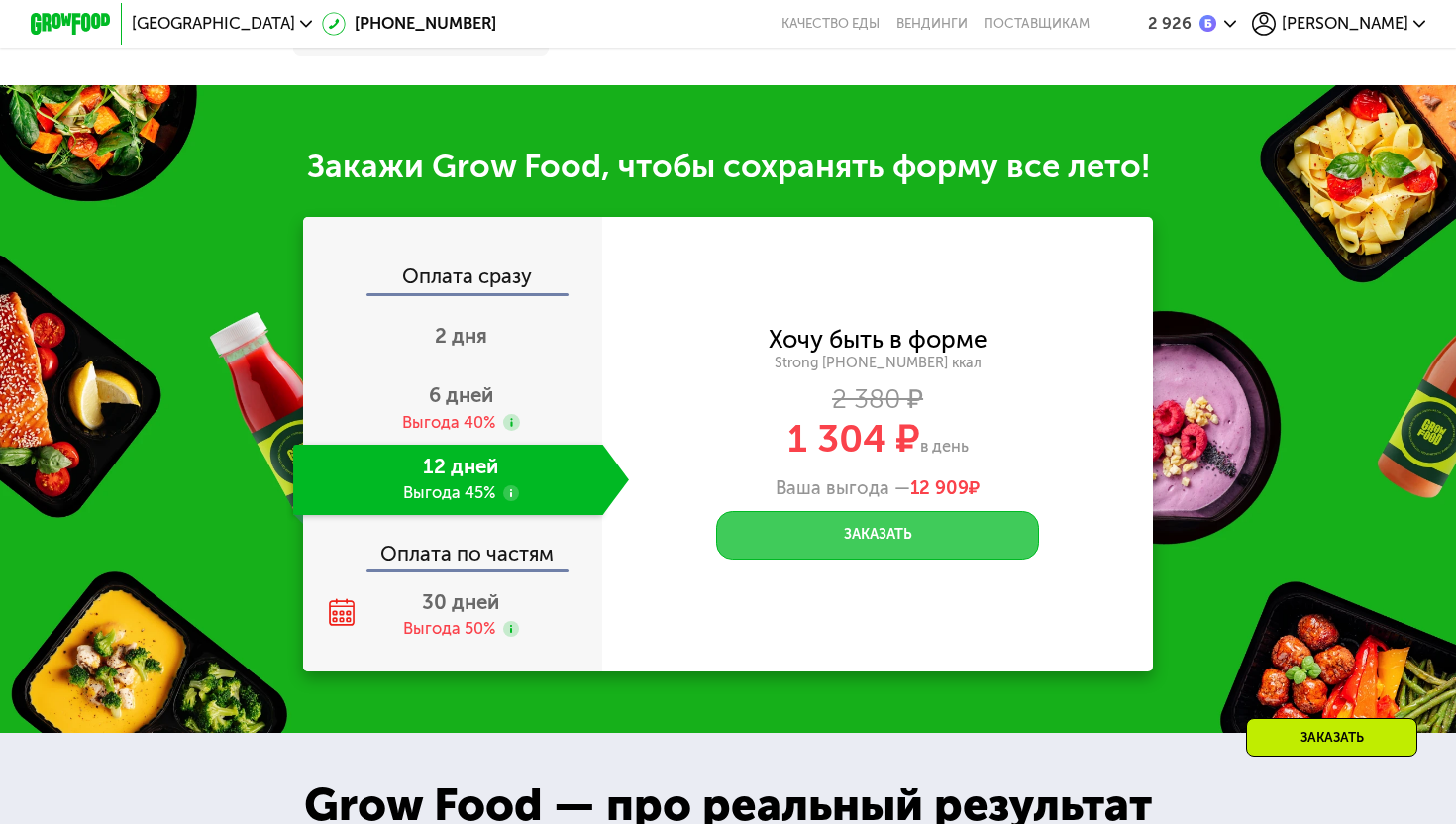 click on "Заказать" at bounding box center [878, 535] 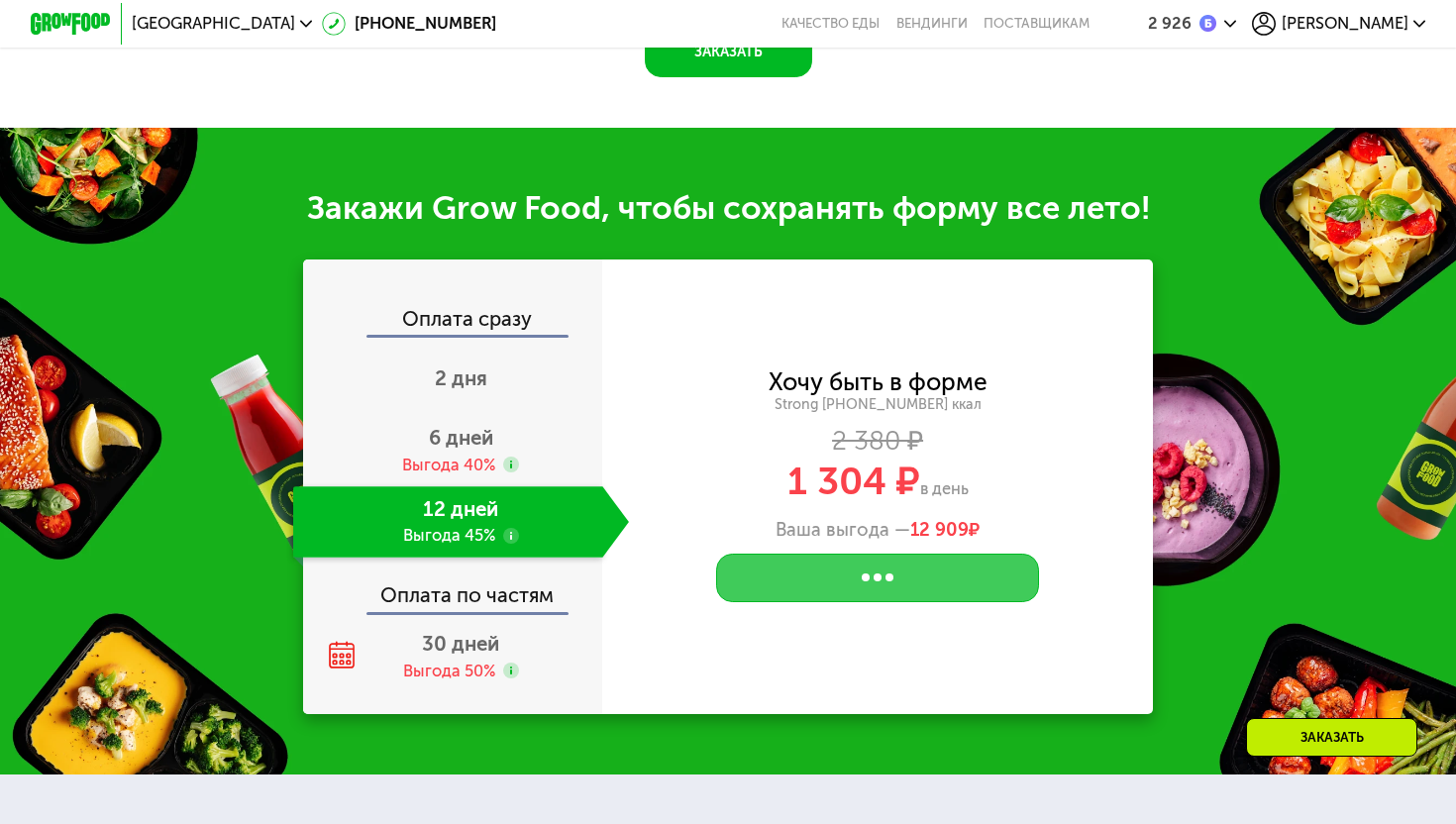 scroll, scrollTop: 0, scrollLeft: 0, axis: both 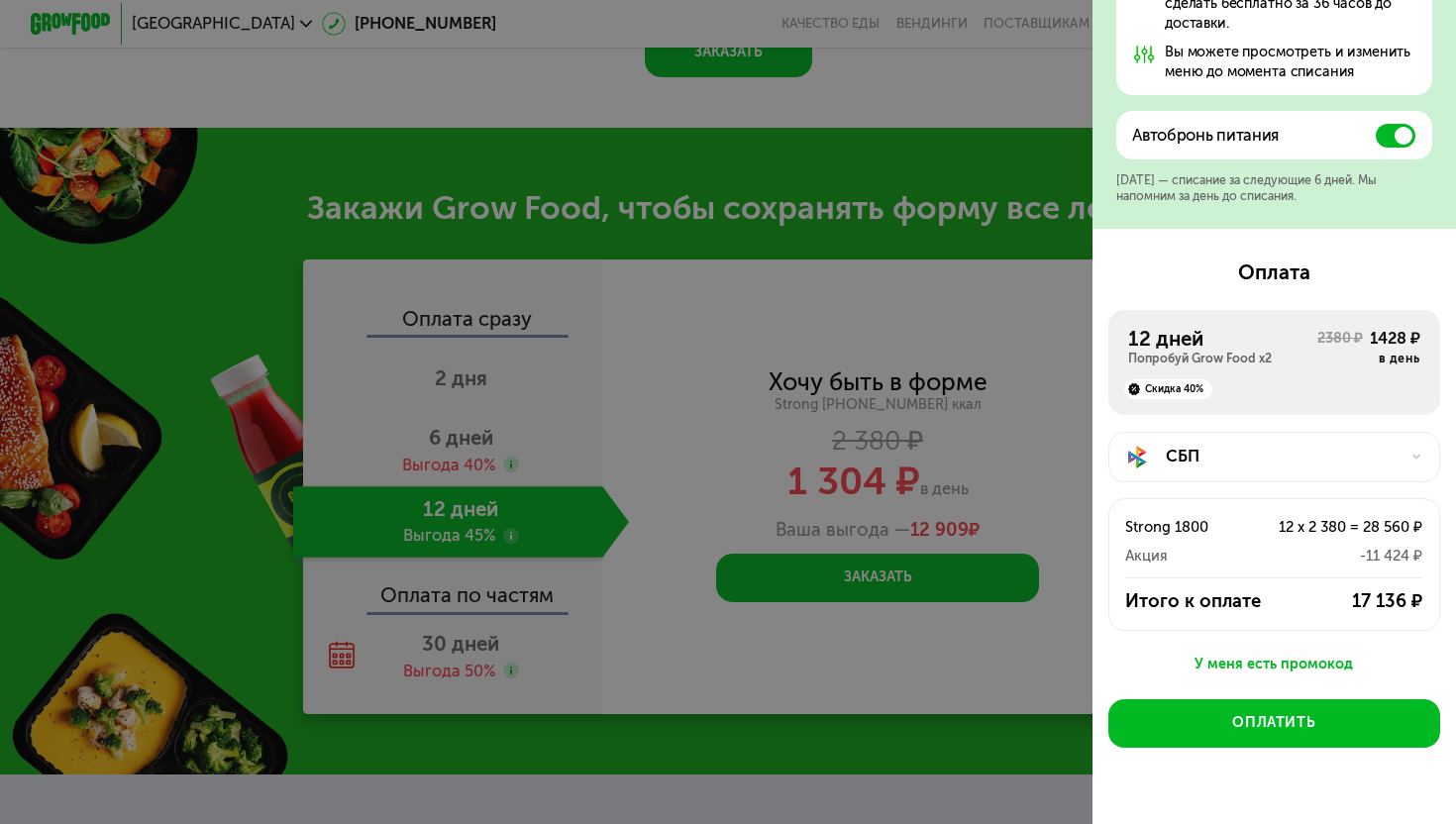 click on "Скидка 40%" at bounding box center (1168, 389) 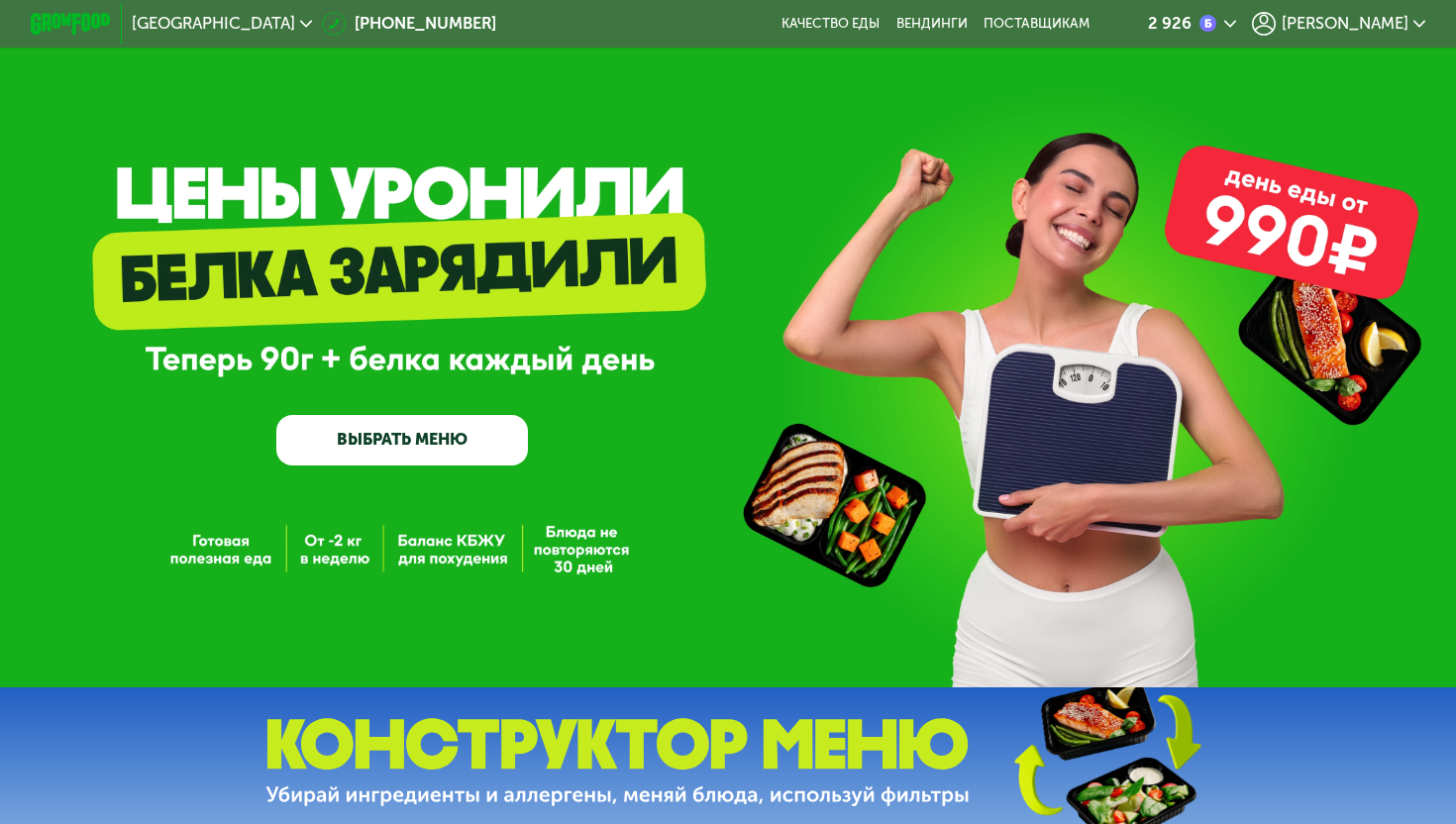 scroll, scrollTop: 0, scrollLeft: 0, axis: both 